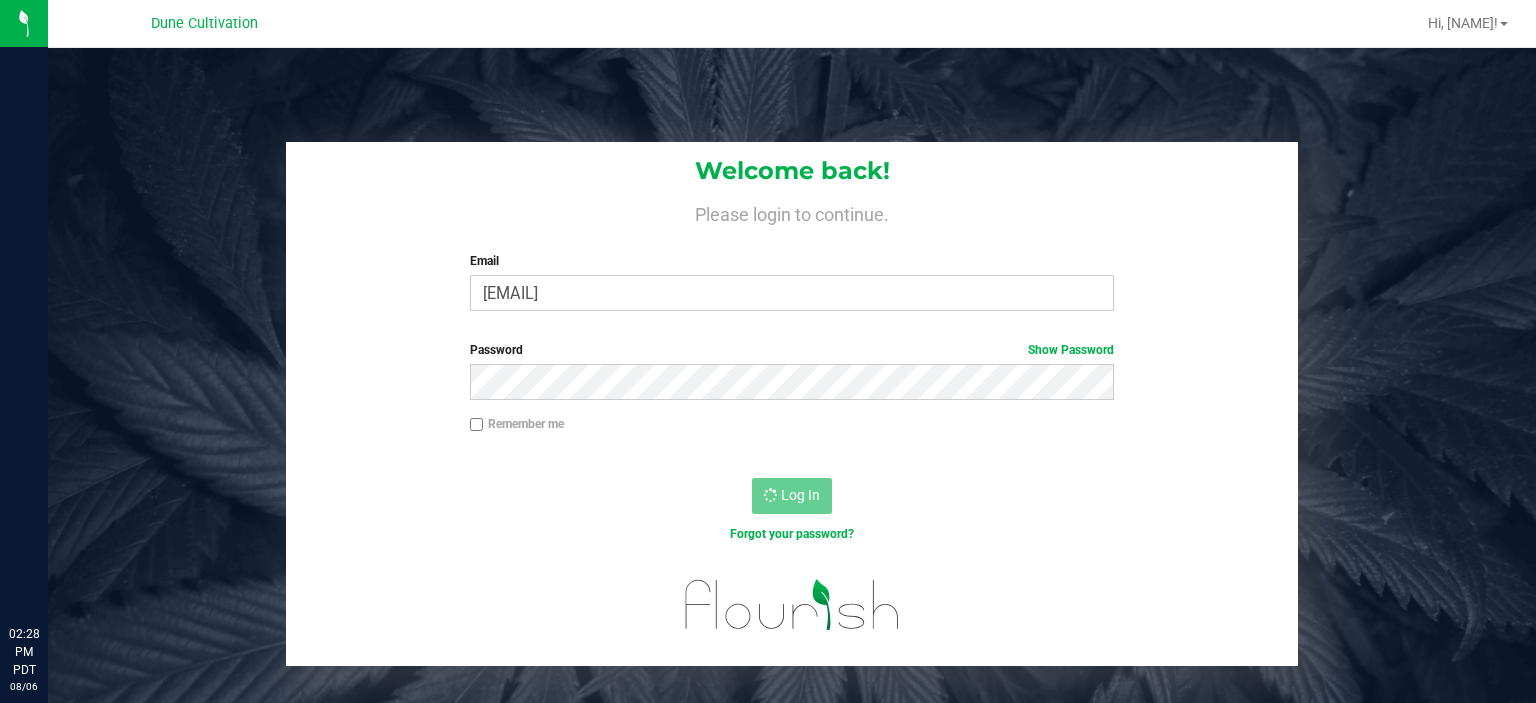scroll, scrollTop: 0, scrollLeft: 0, axis: both 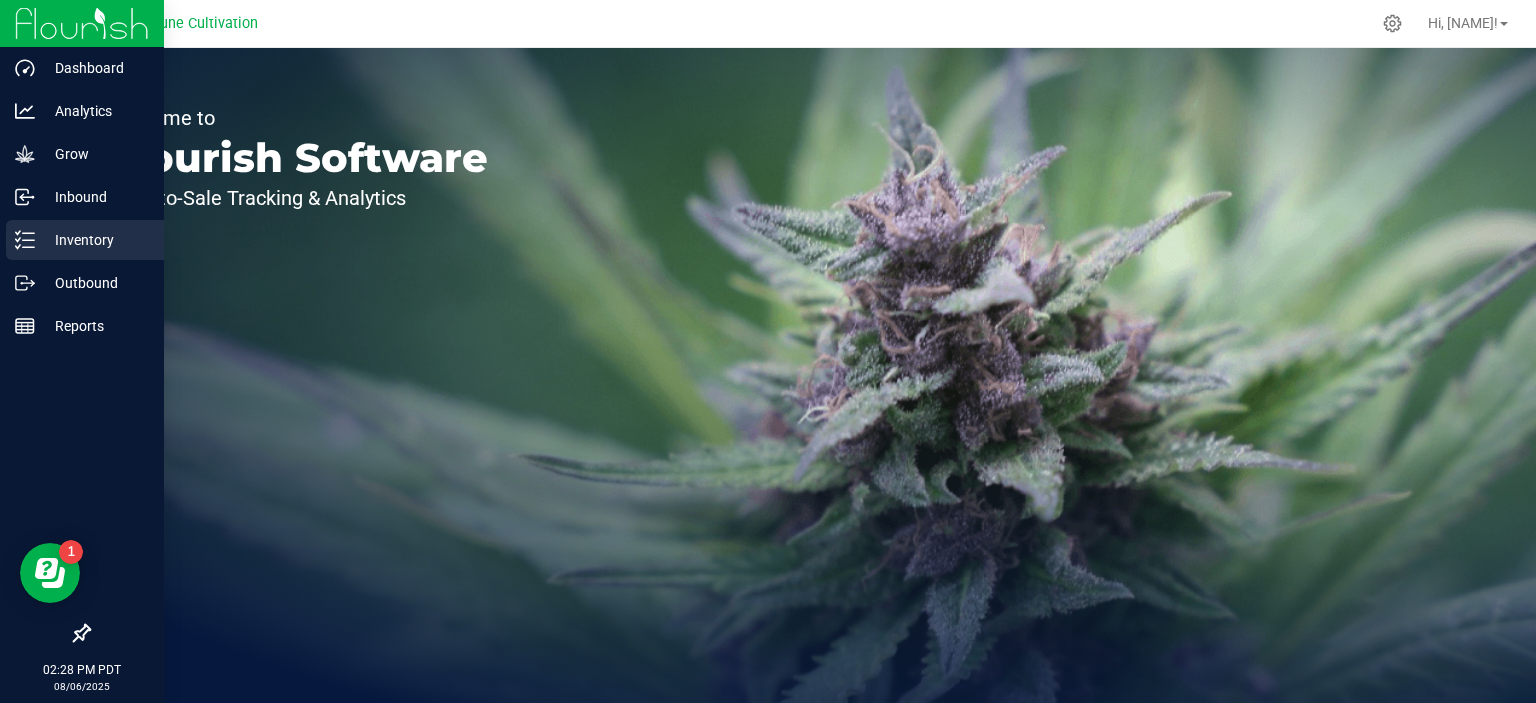 click 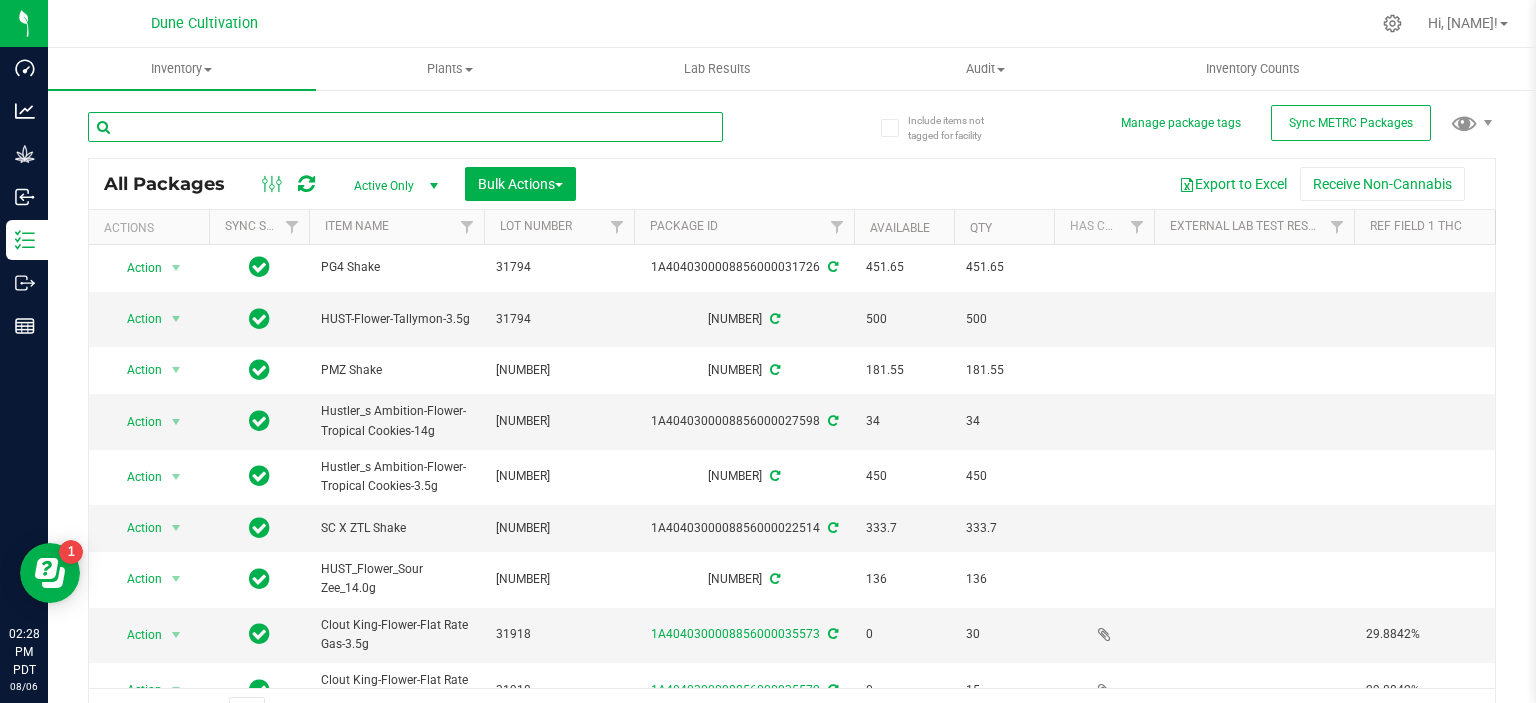 click at bounding box center (405, 127) 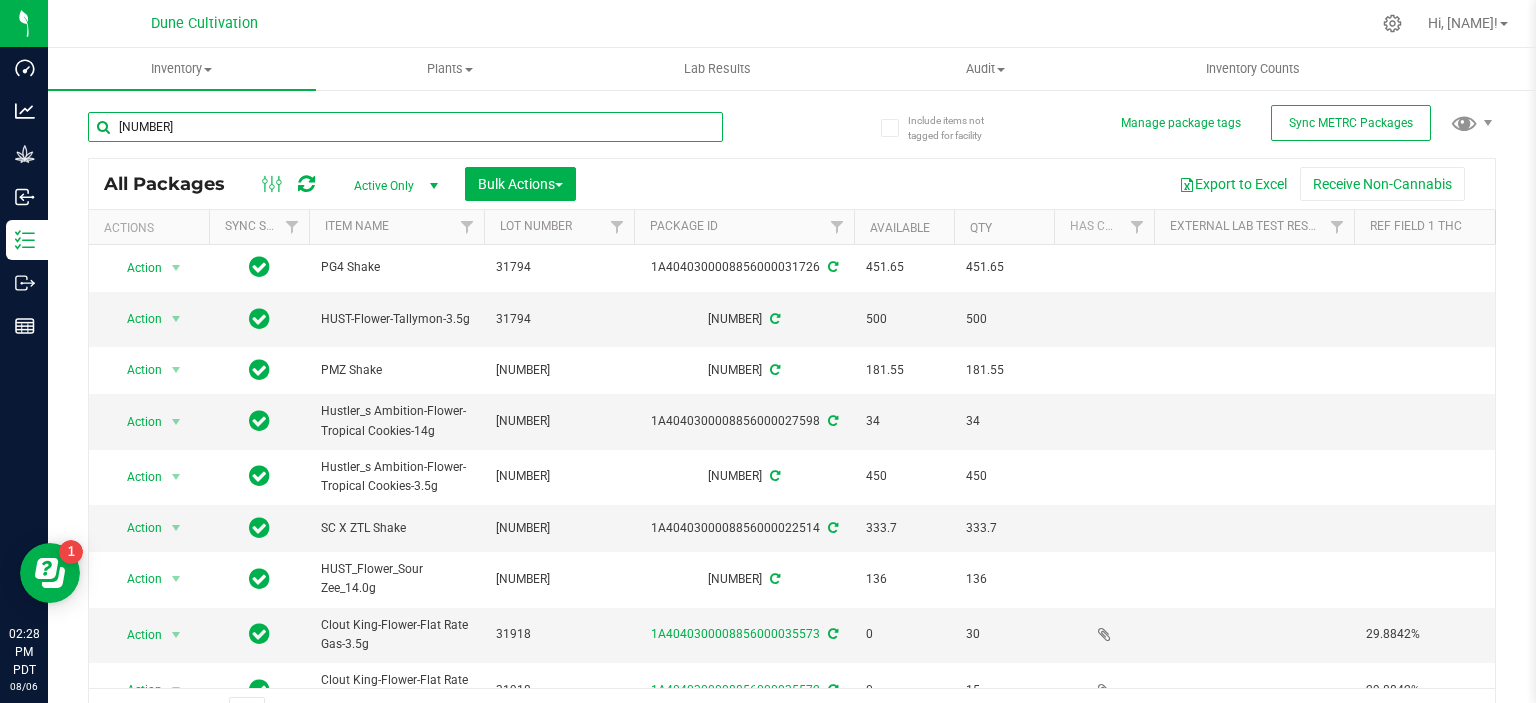 type on "[NUMBER]" 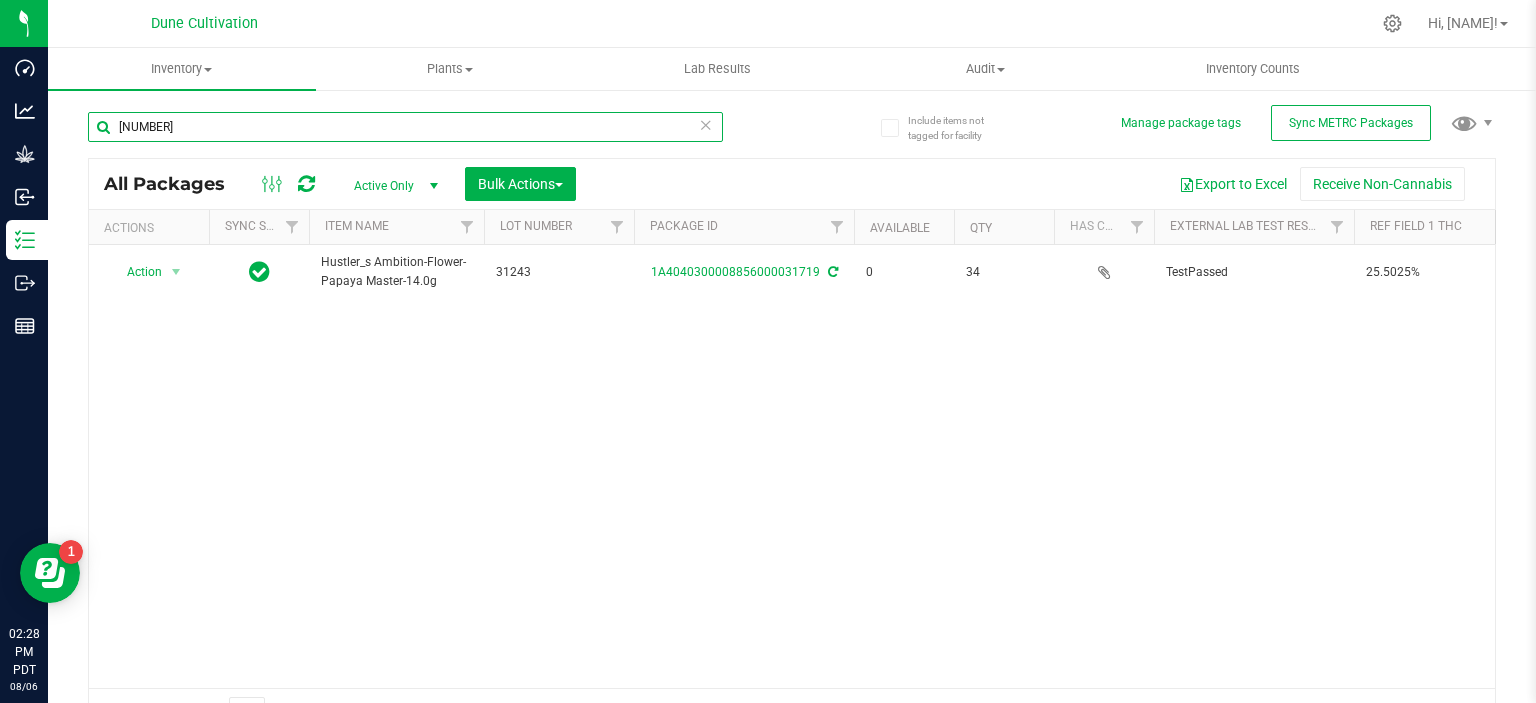 scroll, scrollTop: 0, scrollLeft: 564, axis: horizontal 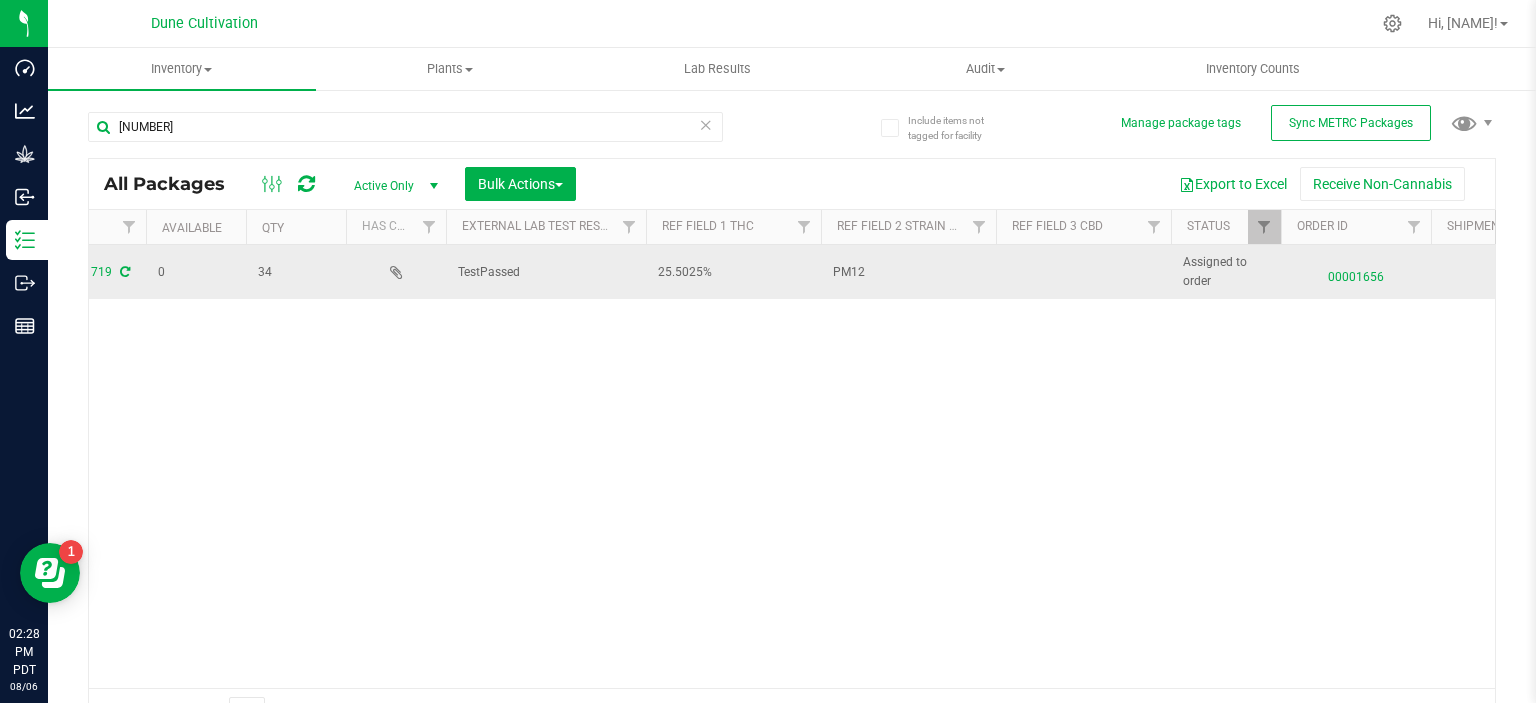 click on "00001656" at bounding box center (1356, 272) 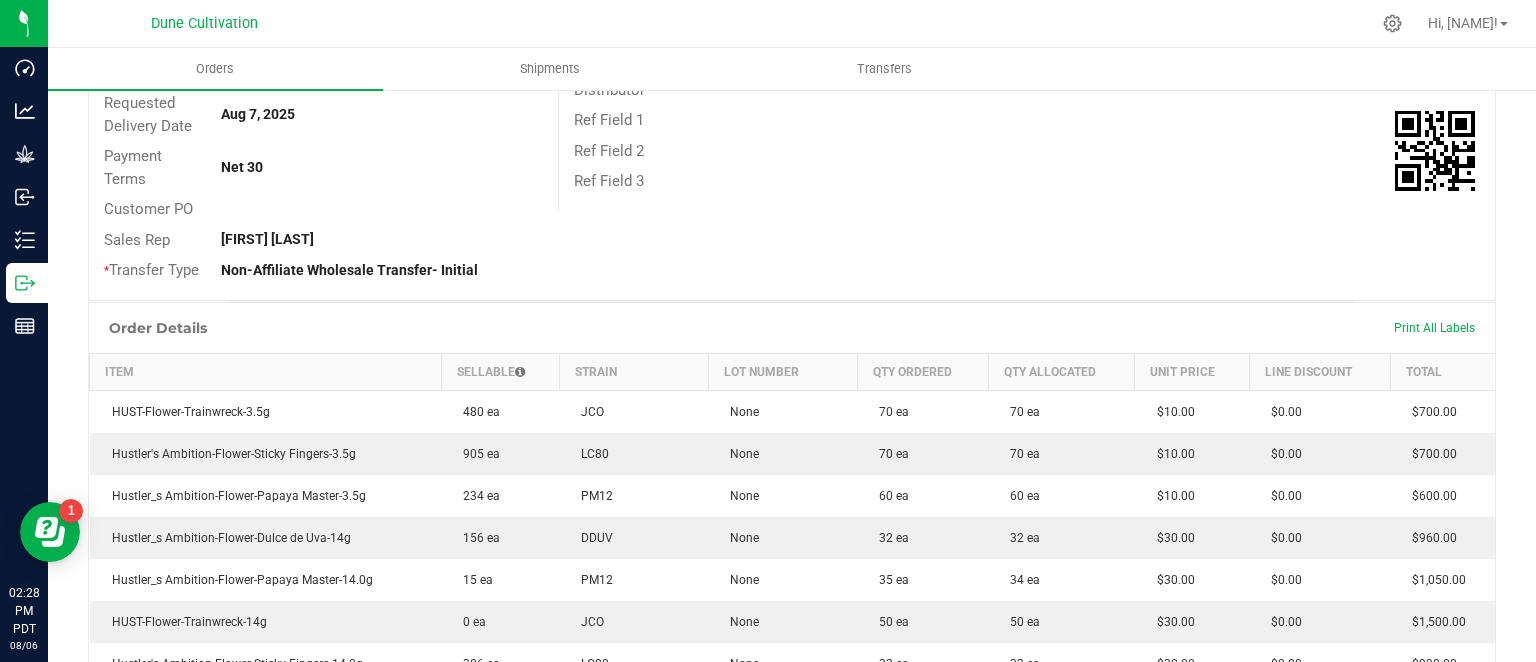 scroll, scrollTop: 440, scrollLeft: 0, axis: vertical 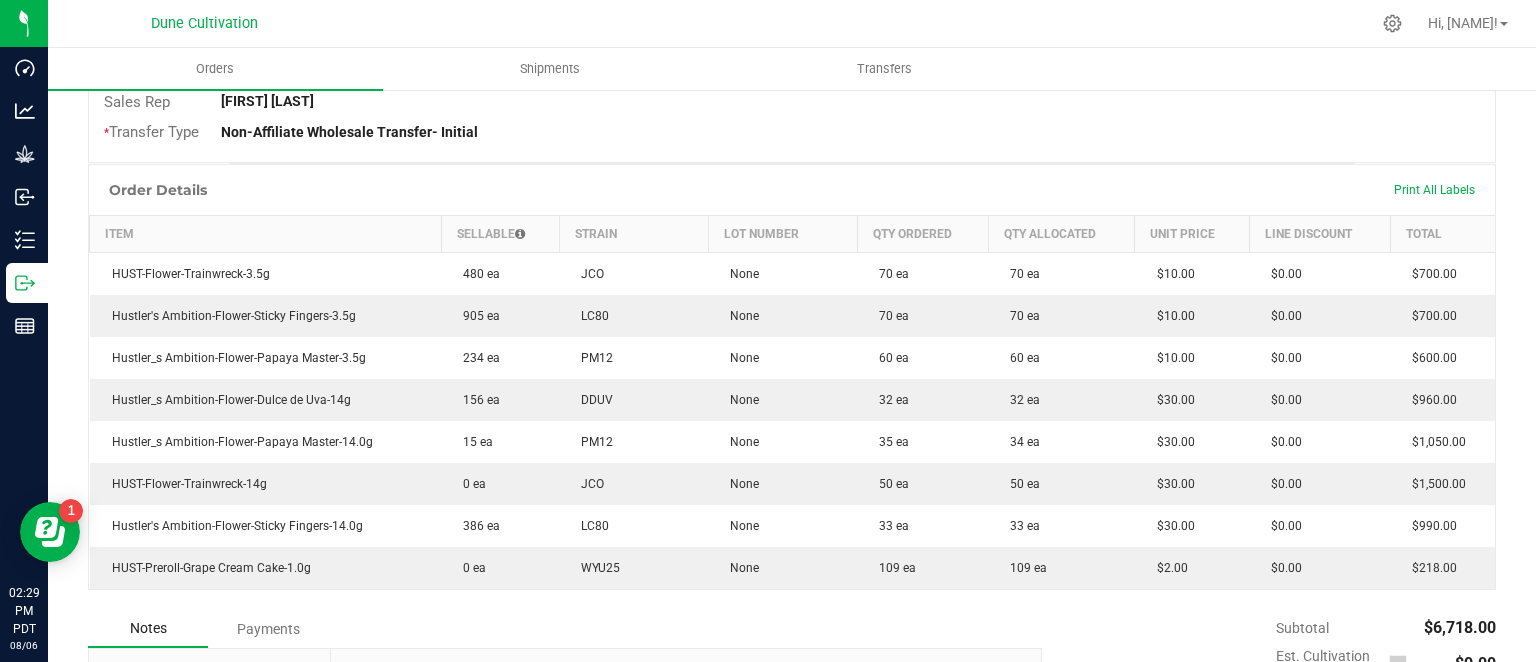 click on "Order Details Print All Labels Item  Sellable  Strain  Lot Number  Qty Ordered Qty Allocated Unit Price Line Discount Total  HUST-Flower-Trainwreck-3.5g   480 ea   JCO   None   70 ea   70 ea   $10.00   $0.00   $700.00   Hustler's Ambition-Flower-Sticky Fingers-3.5g   905 ea   LC80   None   70 ea   70 ea   $10.00   $0.00   $700.00   Hustler_s Ambition-Flower-Papaya Master-3.5g   234 ea   PM12   None   60 ea   60 ea   $10.00   $0.00   $600.00   Hustler_s Ambition-Flower-Dulce de Uva-14g   156 ea   DDUV   None   32 ea   32 ea   $30.00   $0.00   $960.00   Hustler_s Ambition-Flower-Papaya Master-14.0g   15 ea   PM12   None   35 ea   34 ea   $30.00   $0.00   $1,050.00   HUST-Flower-Trainwreck-14g   0 ea   JCO   None   50 ea   50 ea   $30.00   $0.00   $1,500.00   Hustler's Ambition-Flower-Sticky Fingers-14.0g   386 ea   LC80   None   33 ea   33 ea   $30.00   $0.00   $990.00   HUST-Preroll-Grape Cream Cake-1.0g   0 ea   WYU25   None   109 ea   109 ea   $2.00   $0.00   $218.00" at bounding box center [792, 387] 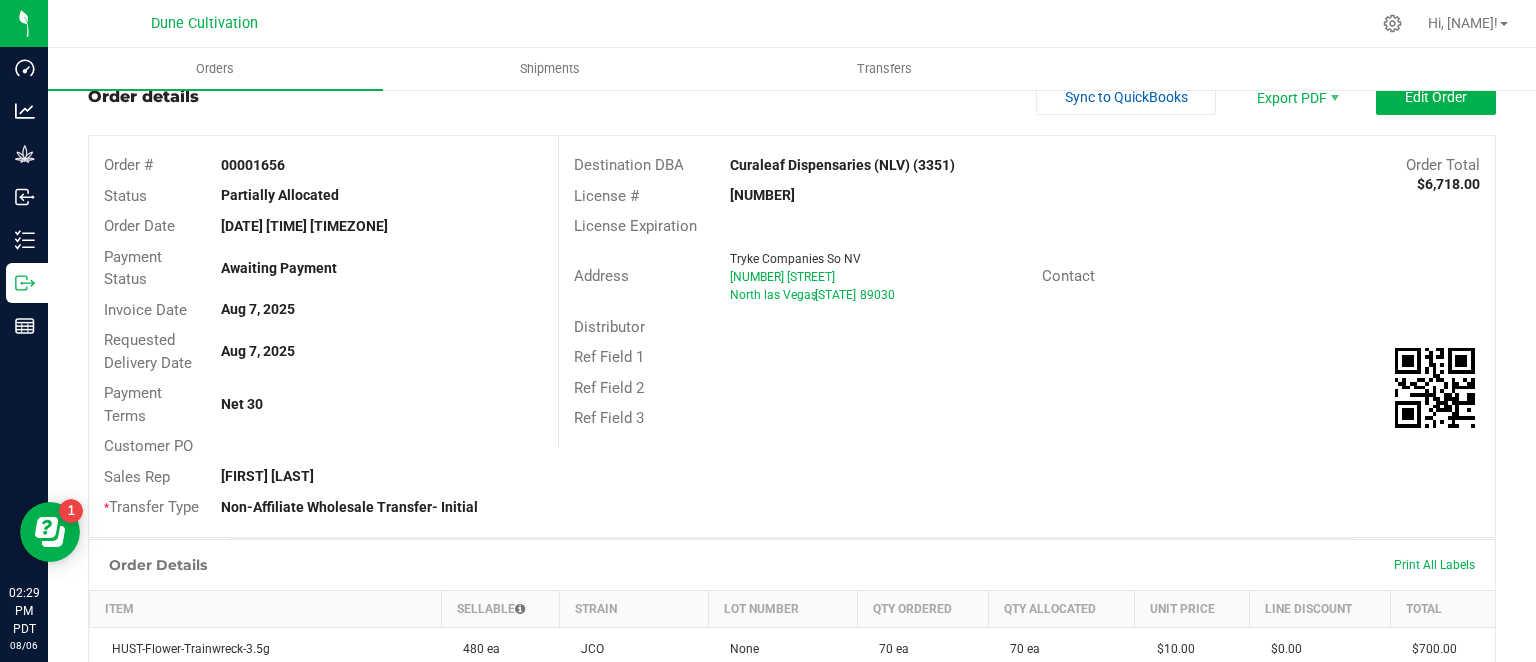 scroll, scrollTop: 0, scrollLeft: 0, axis: both 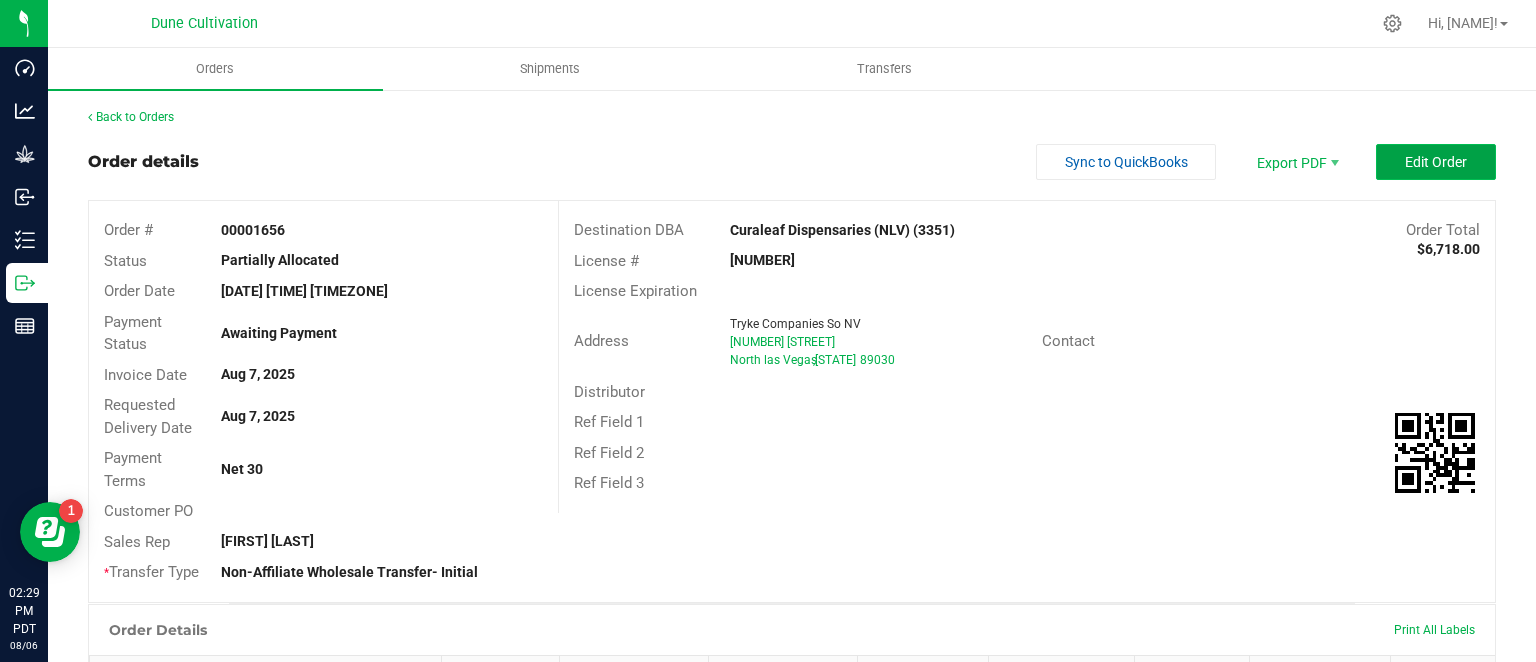 click on "Edit Order" at bounding box center (1436, 162) 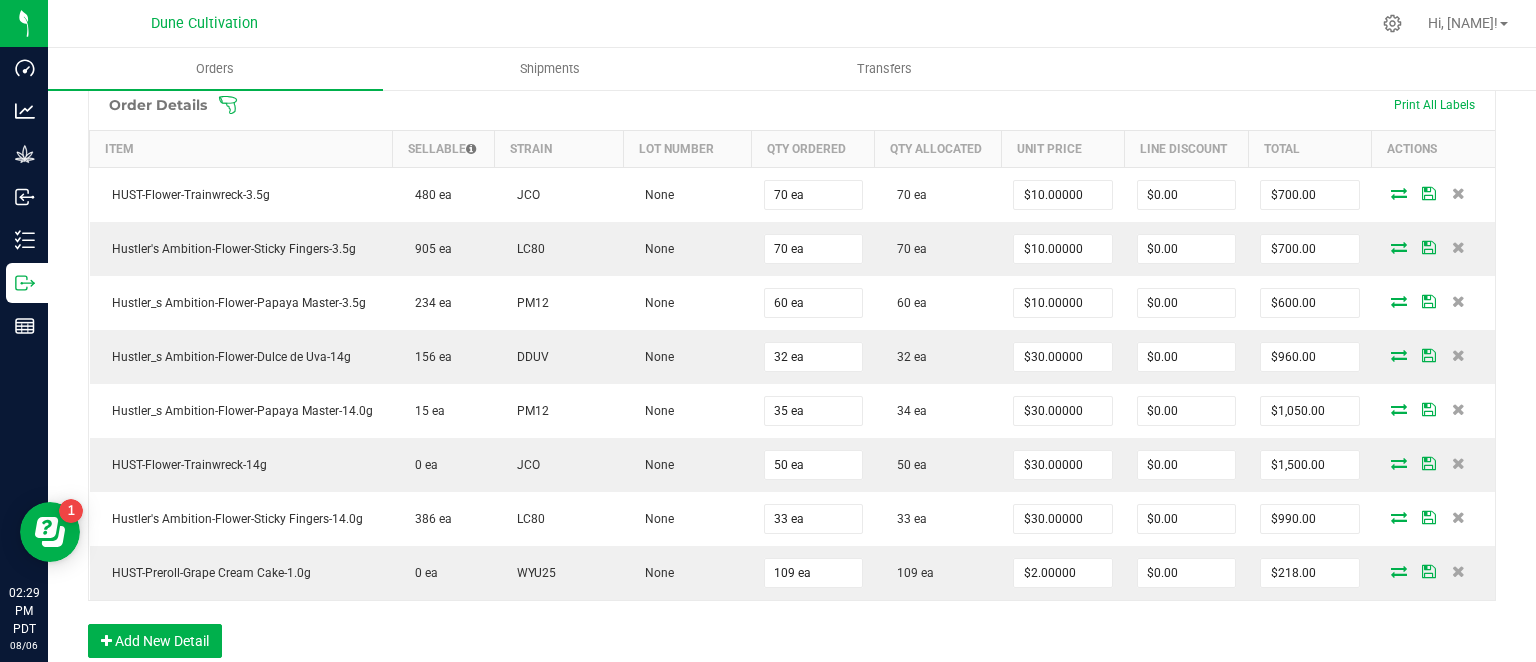 scroll, scrollTop: 575, scrollLeft: 0, axis: vertical 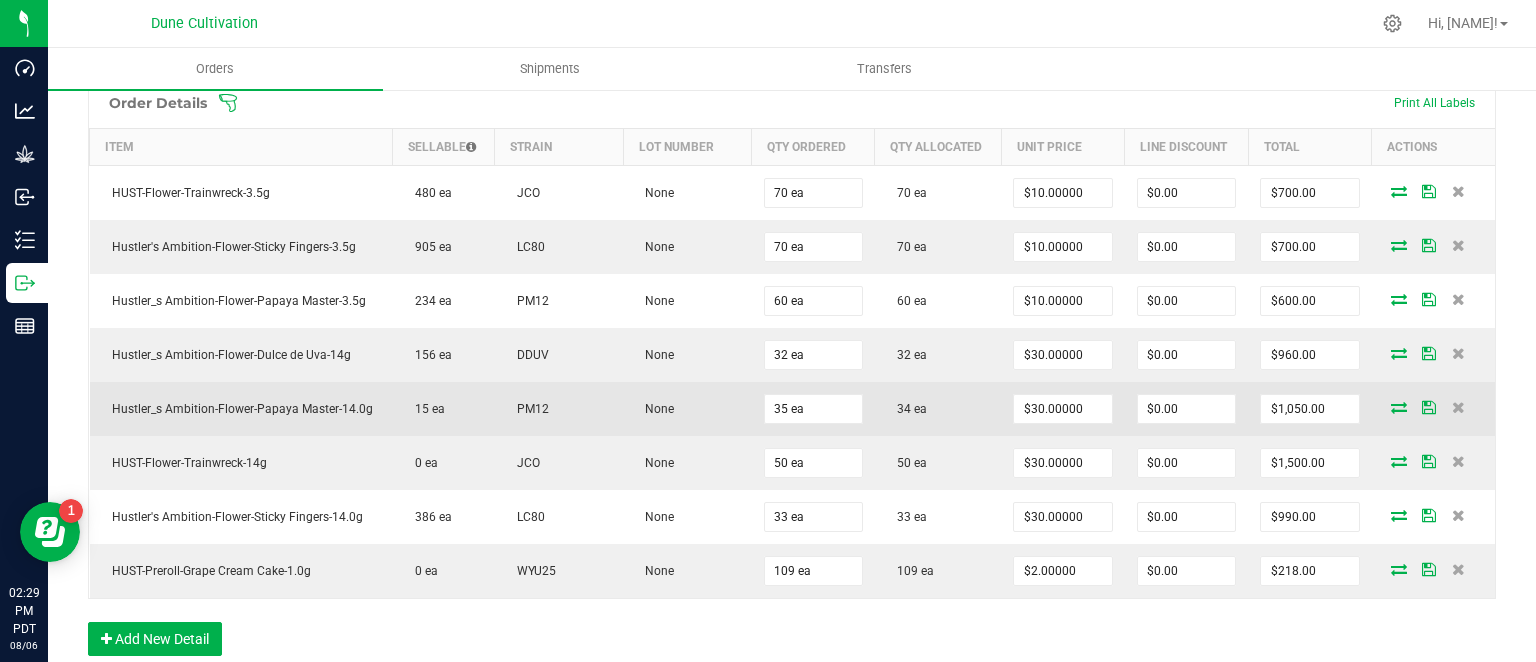 click at bounding box center (1399, 407) 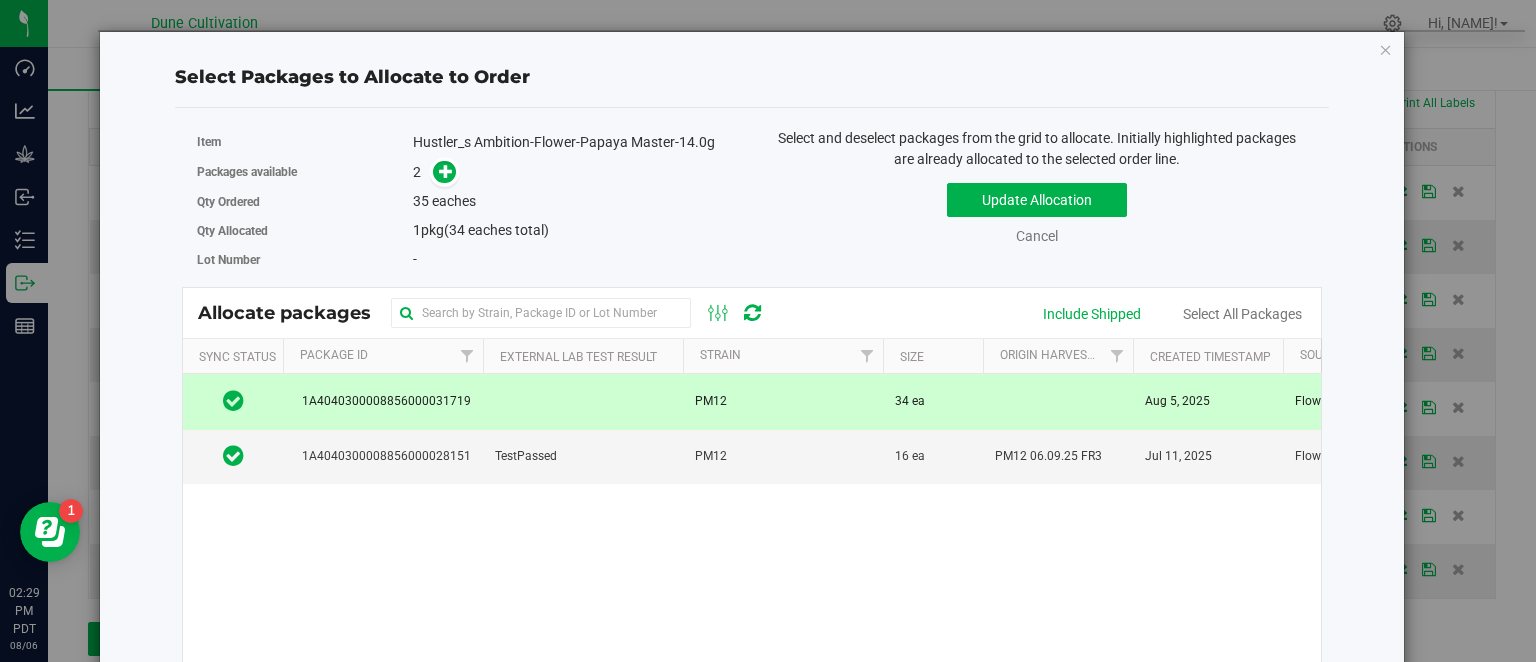 click on "PM12" at bounding box center [783, 401] 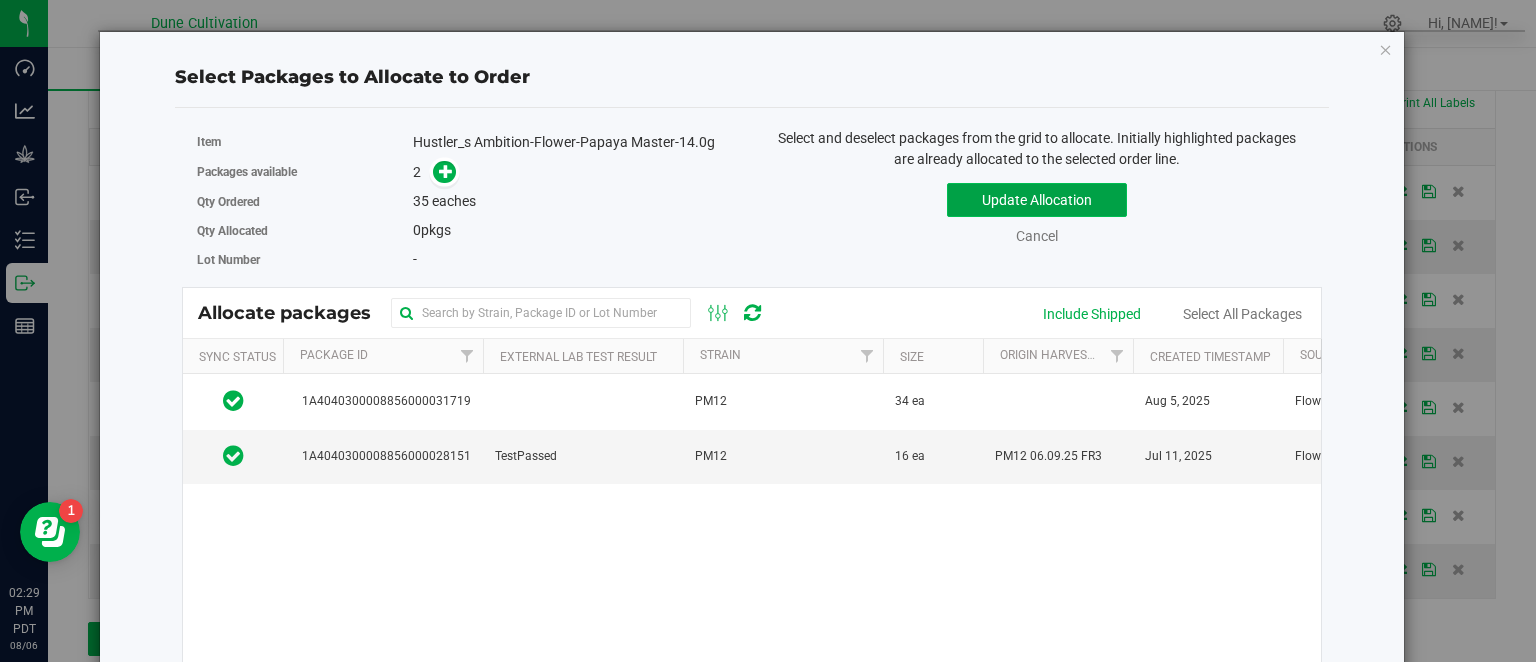 click on "Update Allocation" at bounding box center (1037, 200) 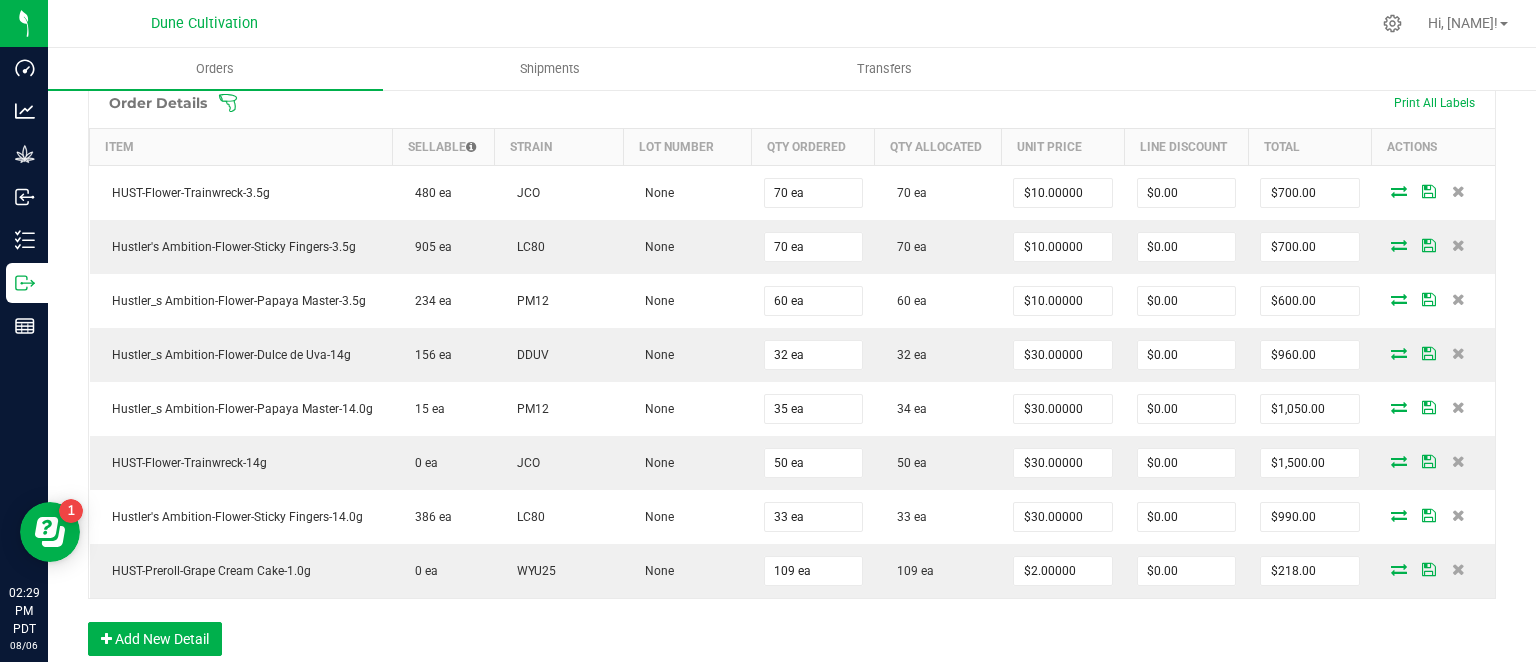 scroll, scrollTop: 575, scrollLeft: 0, axis: vertical 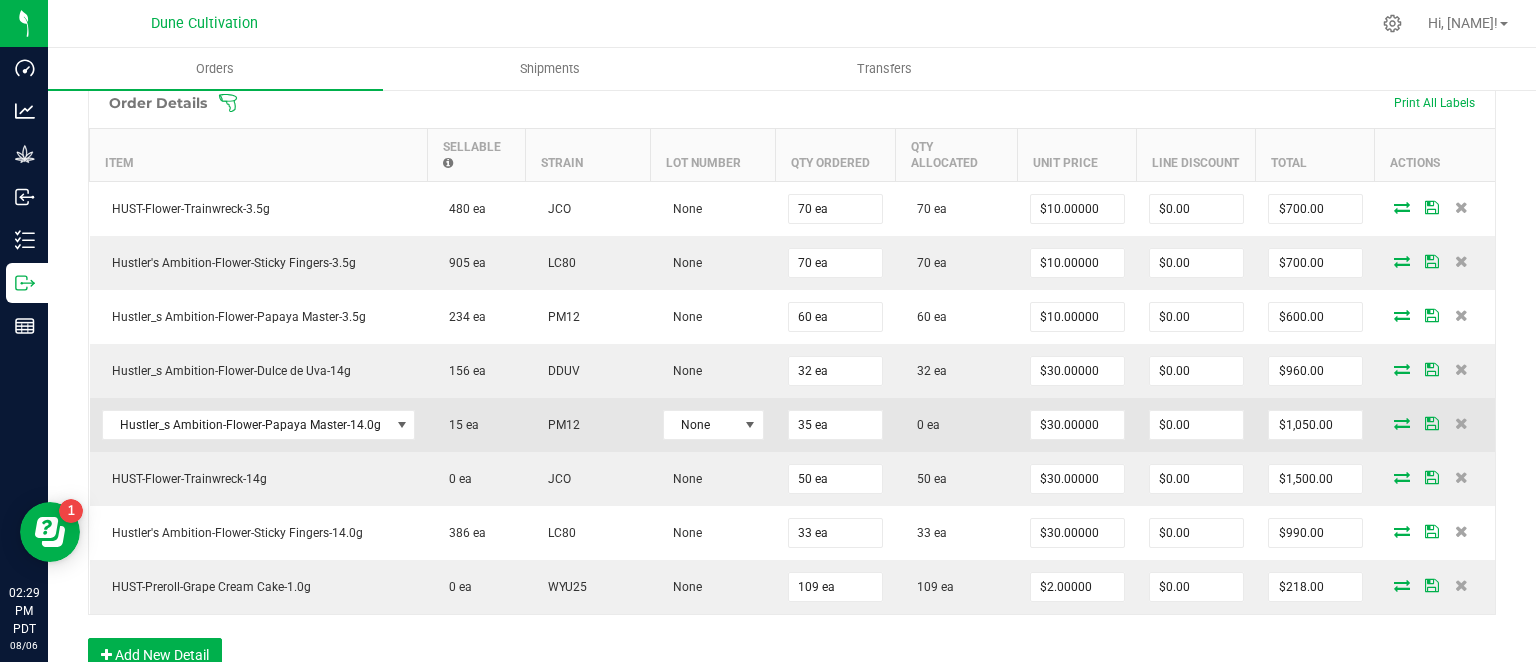 click at bounding box center (1402, 423) 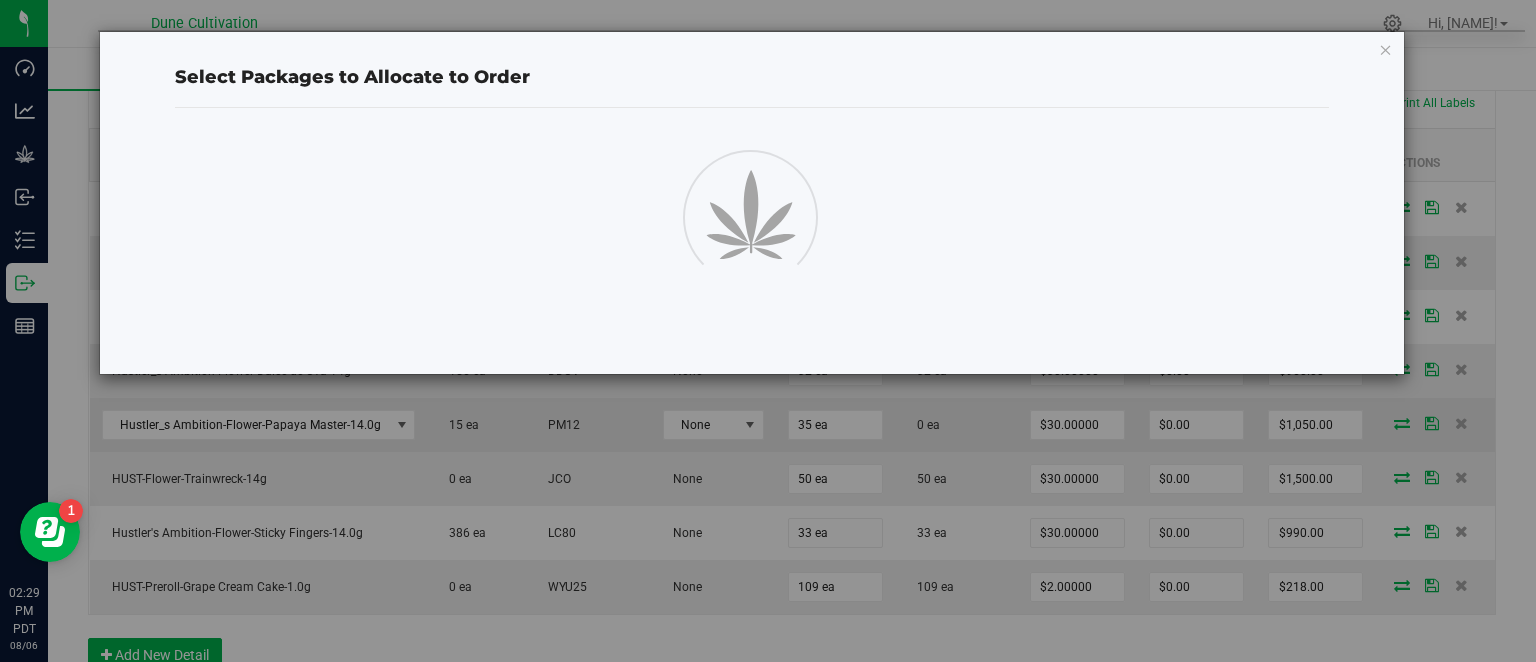 scroll, scrollTop: 575, scrollLeft: 0, axis: vertical 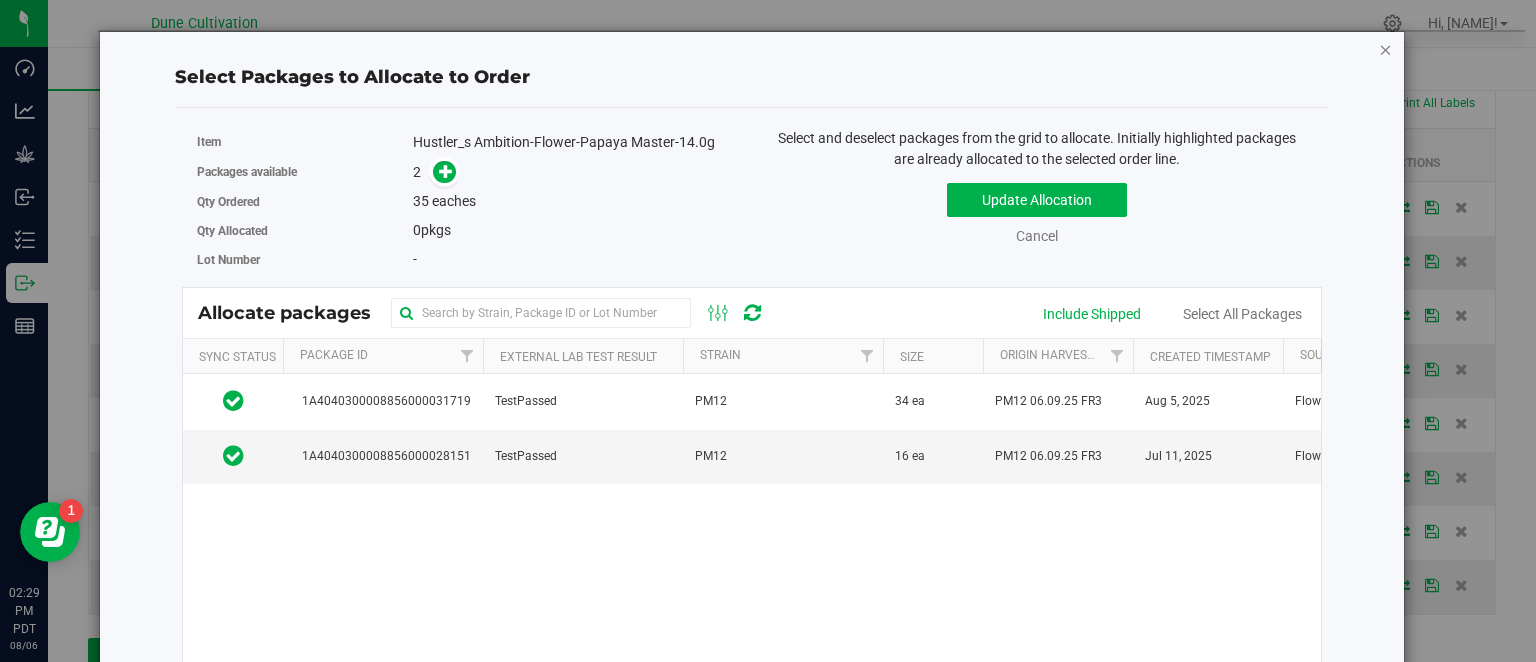 click at bounding box center (1386, 49) 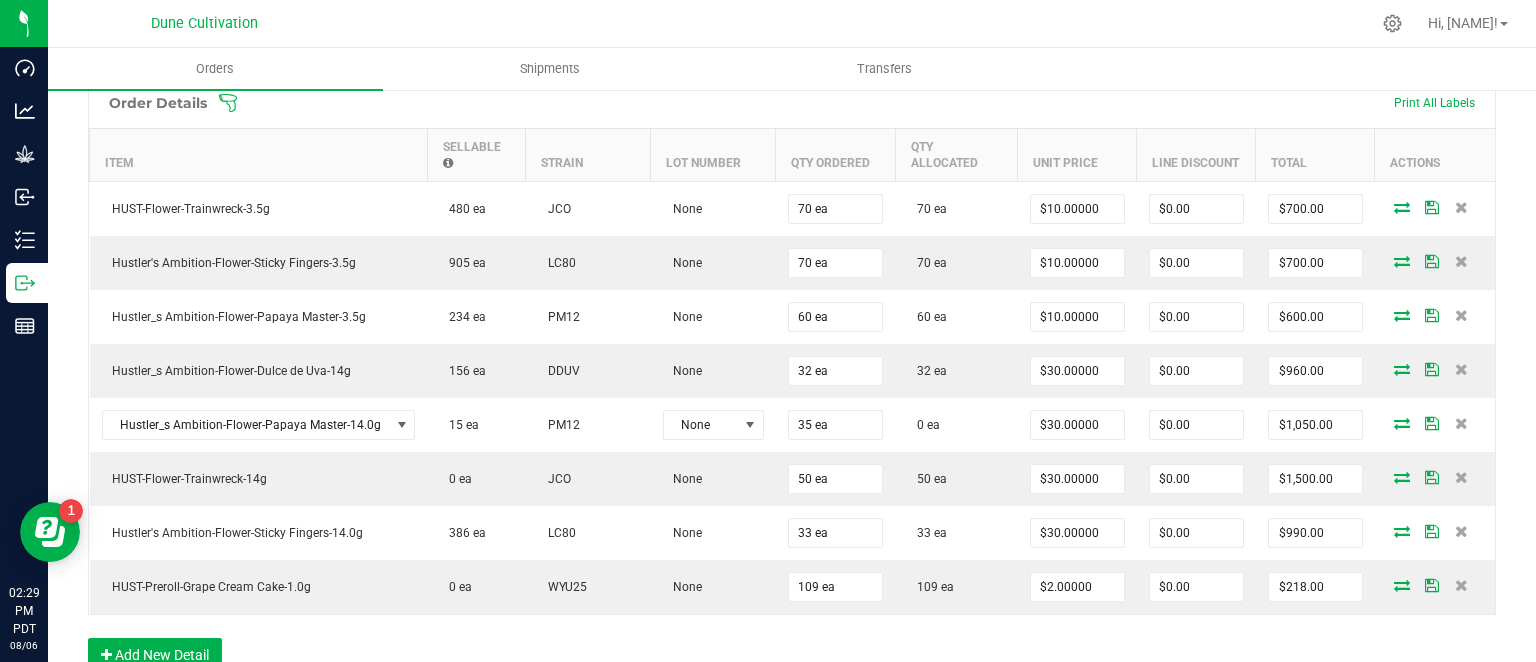 scroll, scrollTop: 575, scrollLeft: 0, axis: vertical 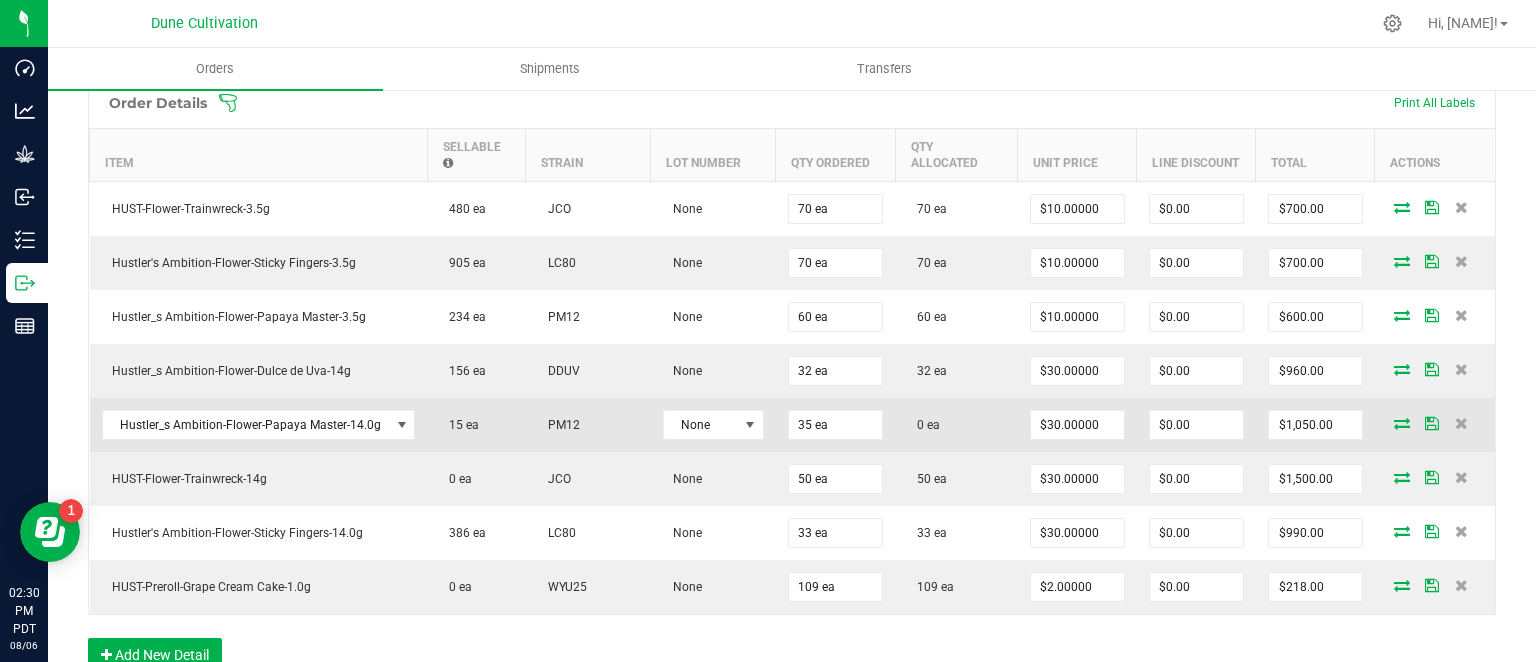 click at bounding box center (1435, 425) 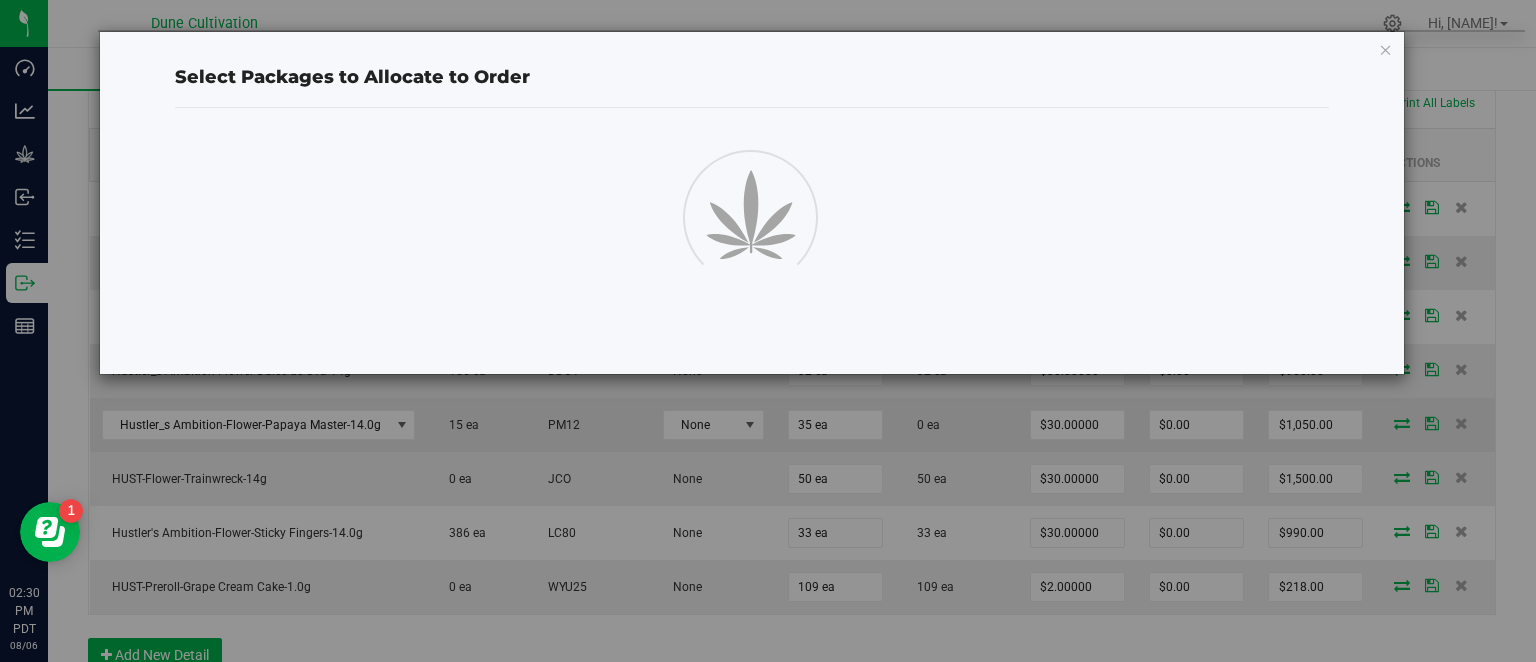 scroll, scrollTop: 575, scrollLeft: 0, axis: vertical 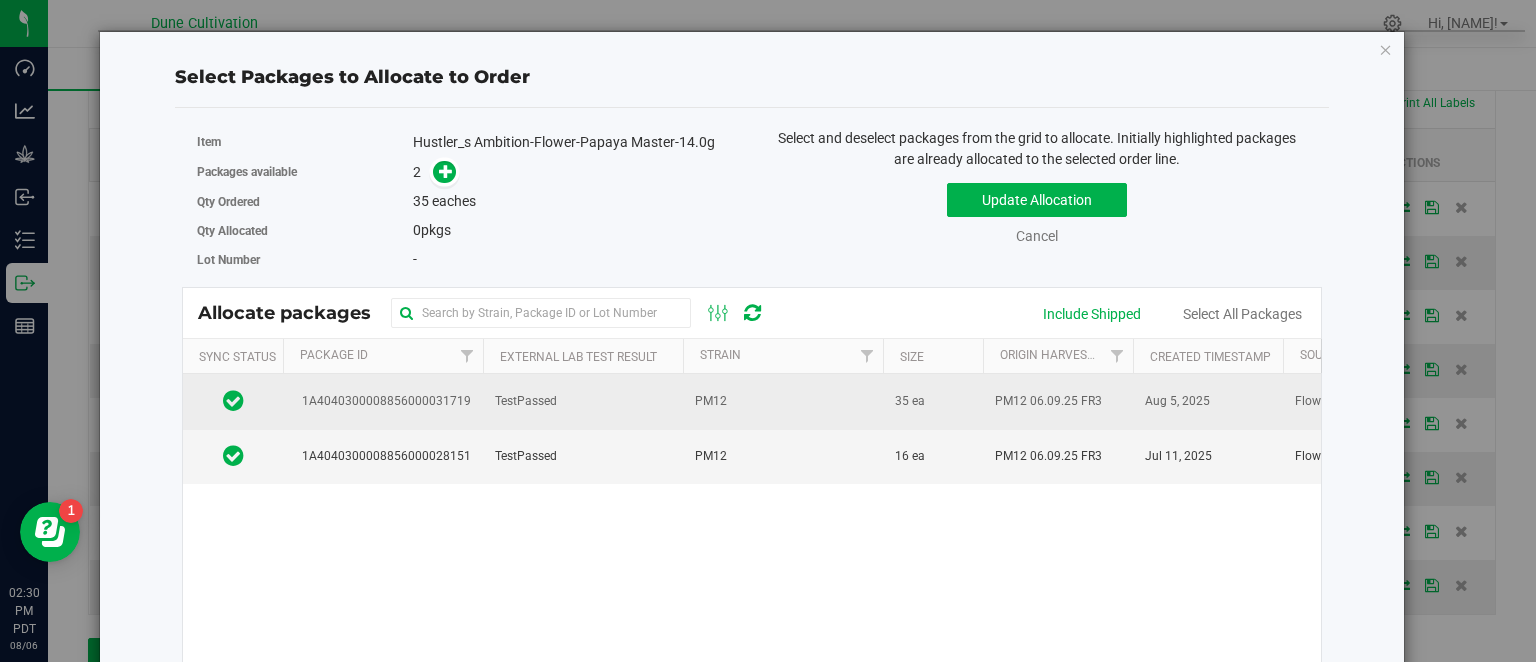 click on "PM12" at bounding box center [783, 401] 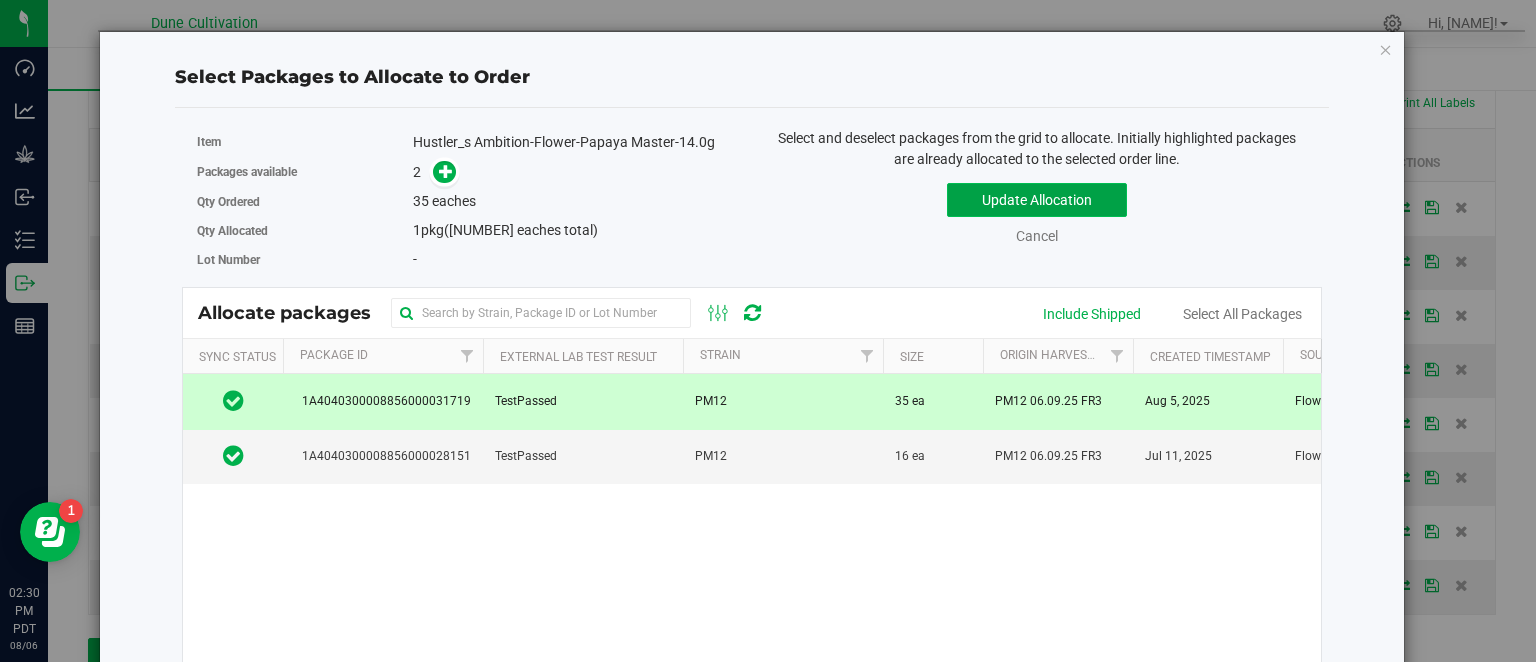 click on "Update Allocation" at bounding box center [1037, 200] 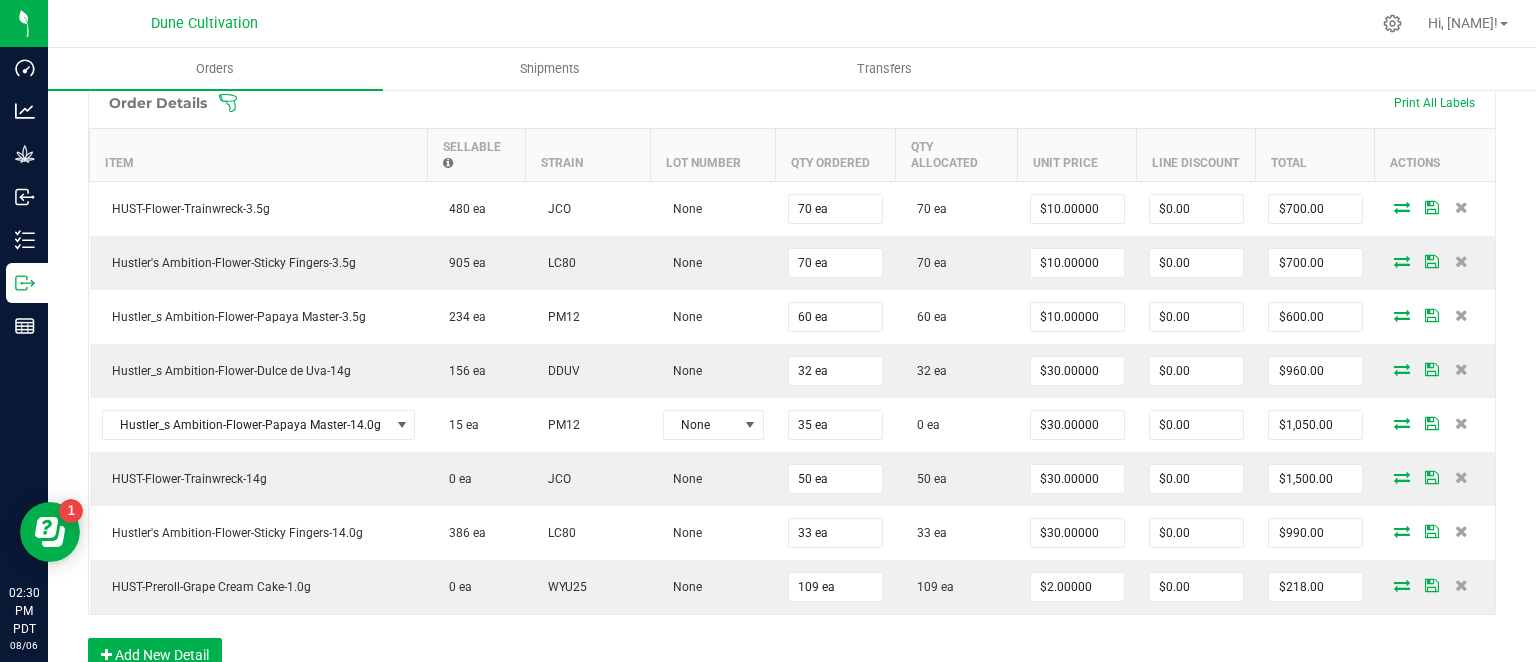 scroll, scrollTop: 575, scrollLeft: 0, axis: vertical 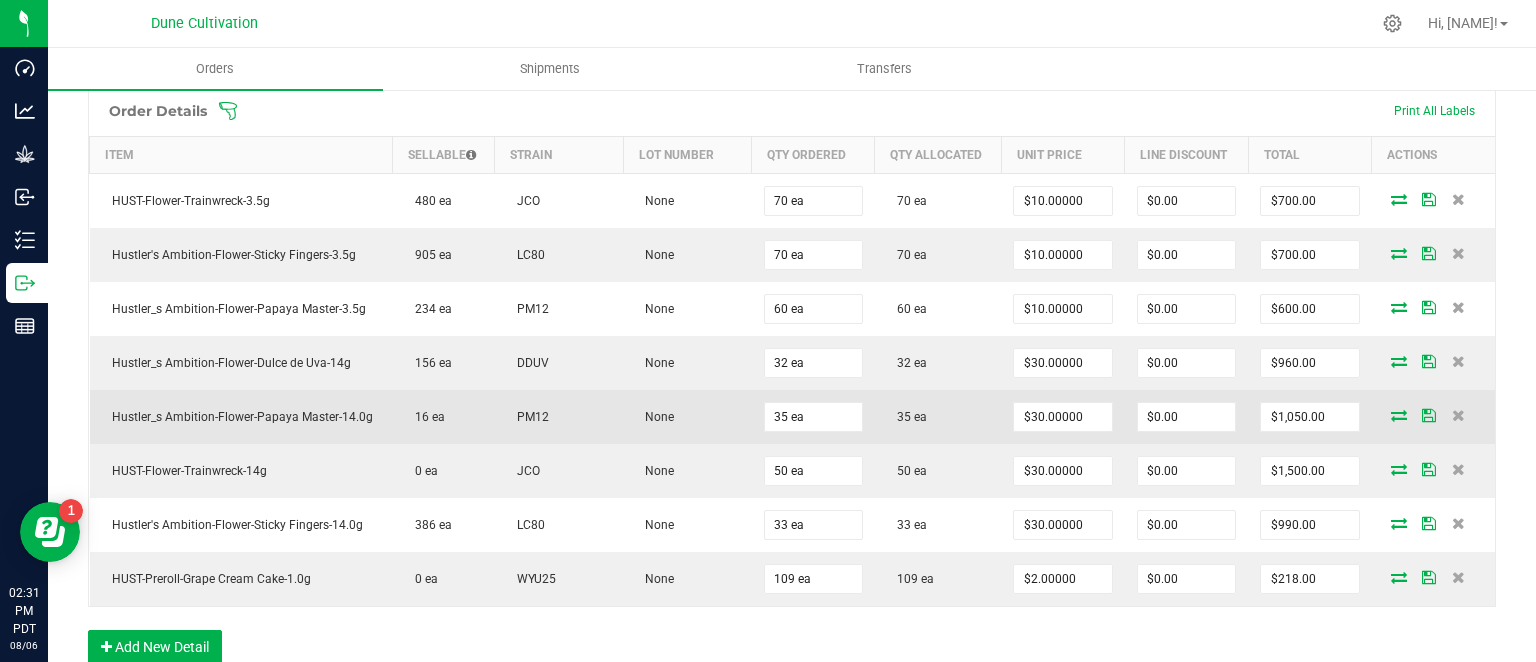click at bounding box center [1399, 415] 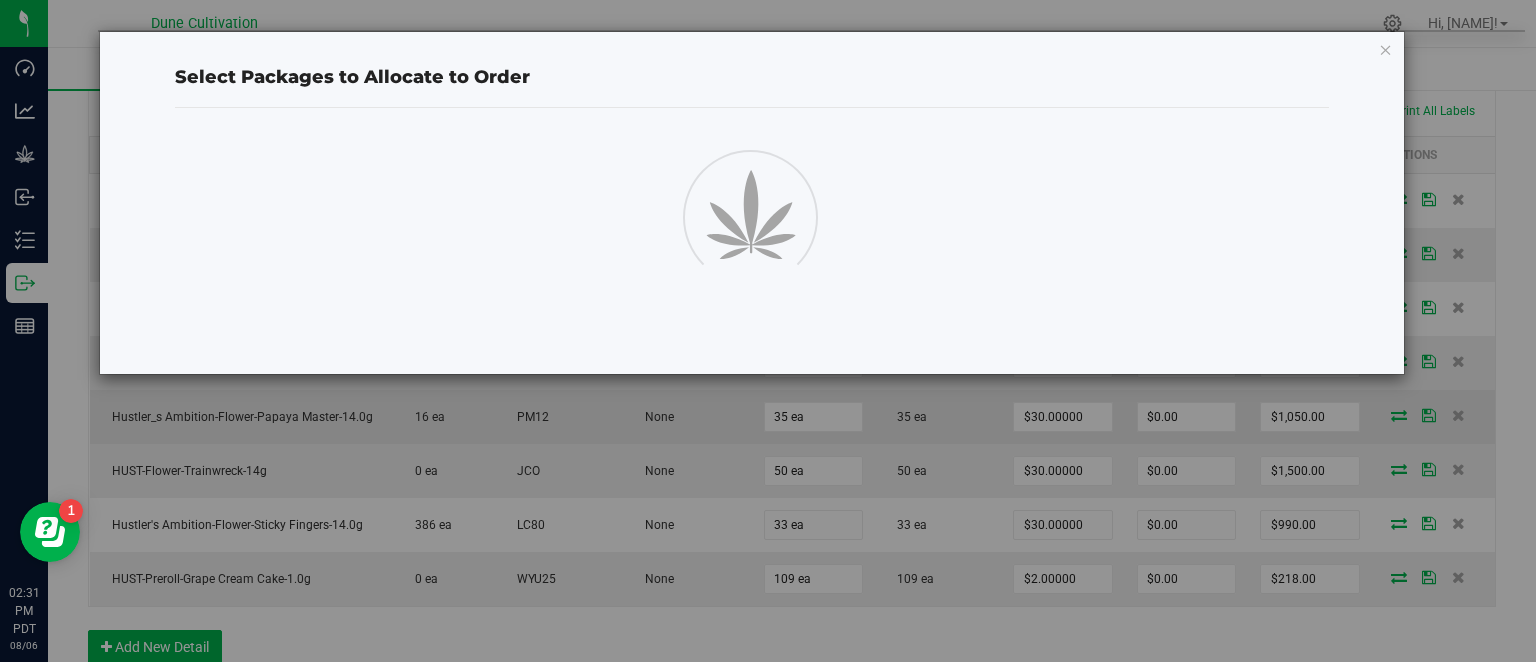 scroll, scrollTop: 567, scrollLeft: 0, axis: vertical 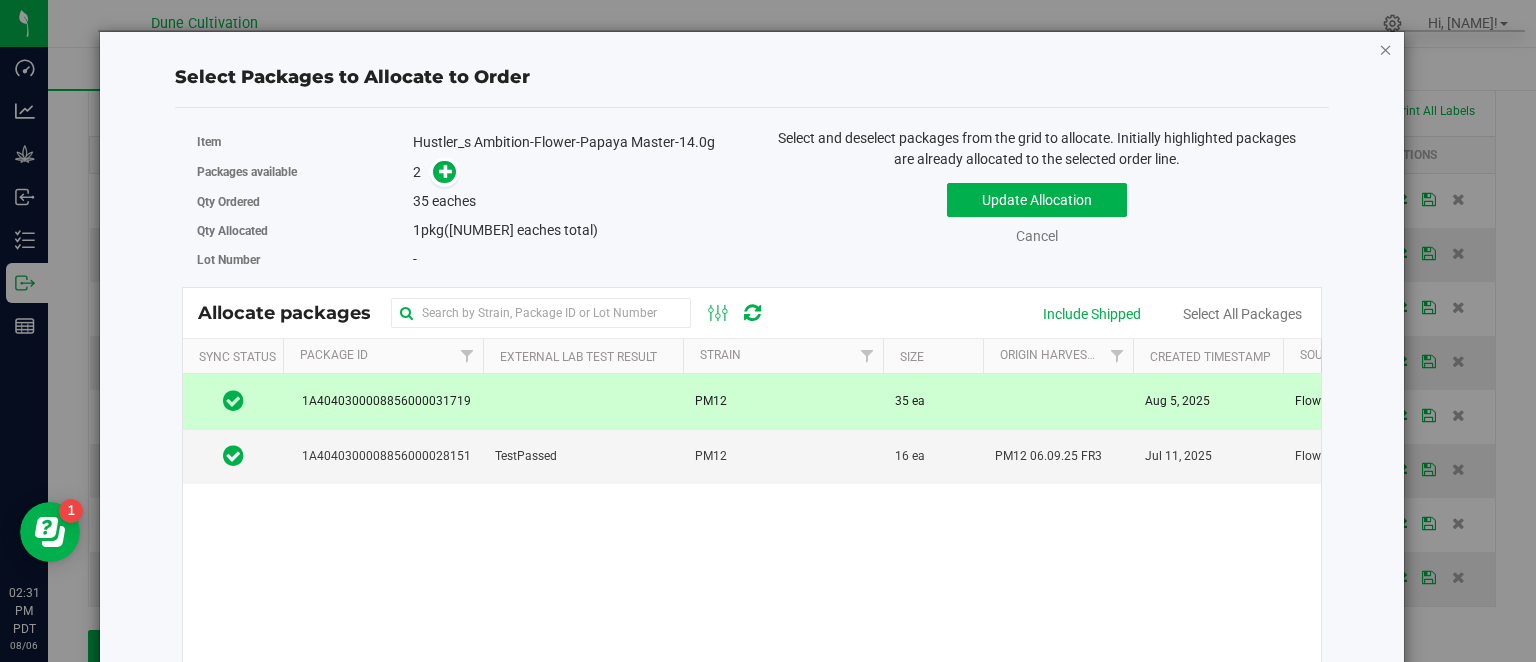 click at bounding box center (1386, 49) 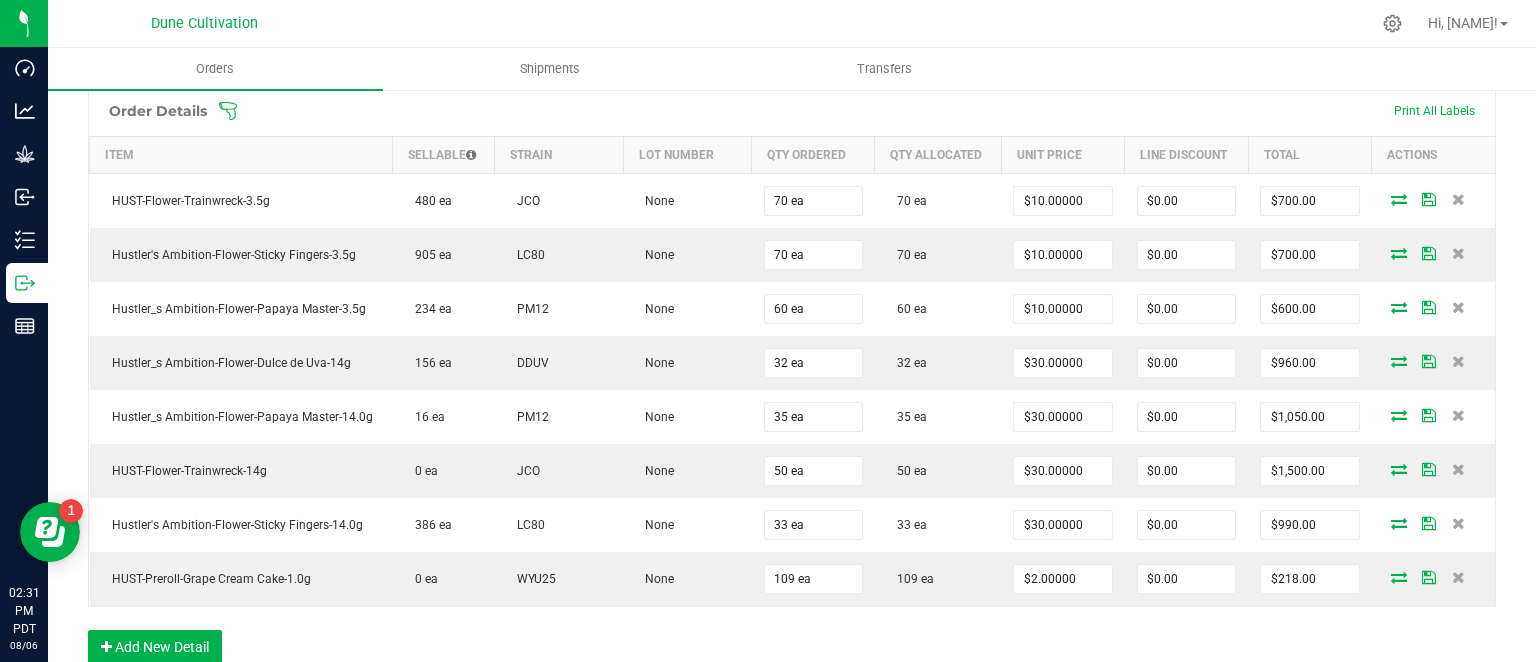 scroll, scrollTop: 567, scrollLeft: 0, axis: vertical 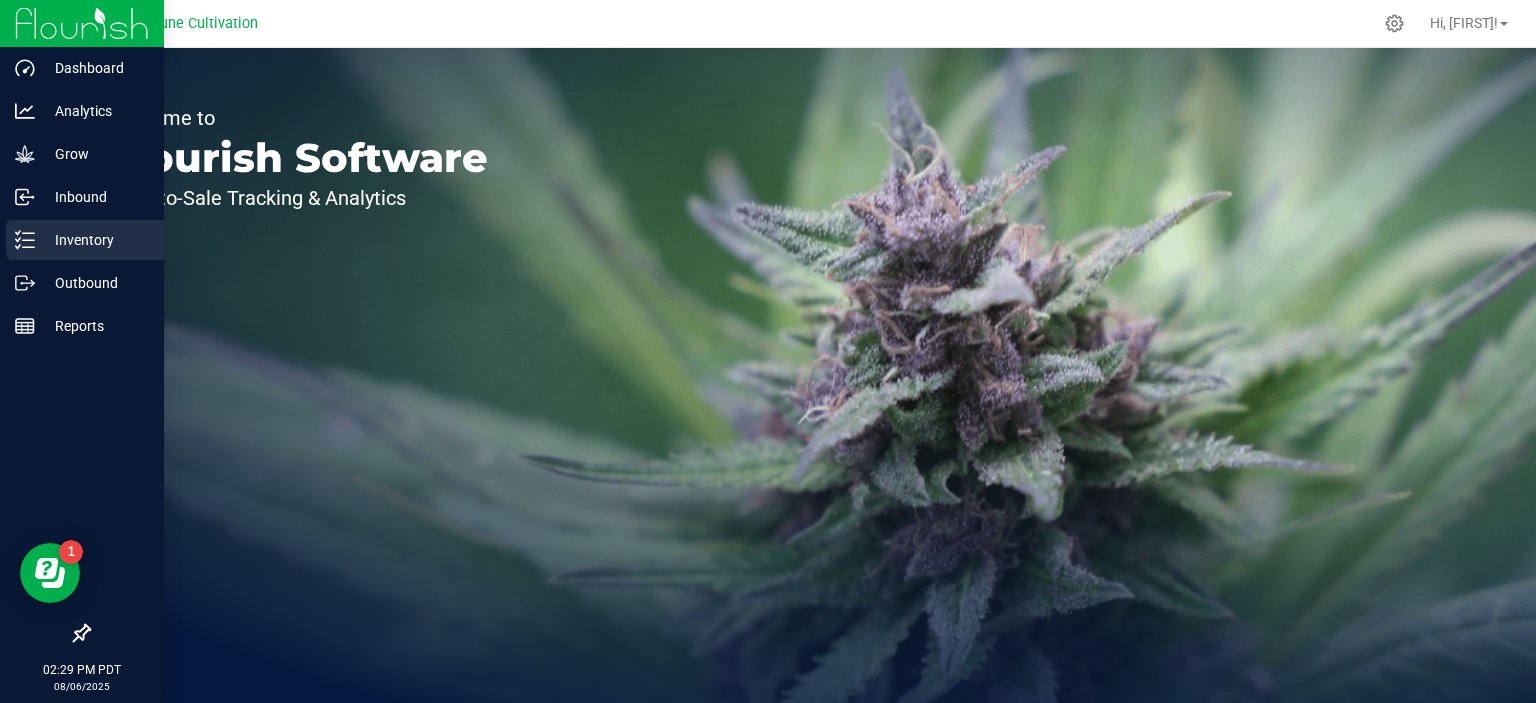 click on "Inventory" at bounding box center [95, 240] 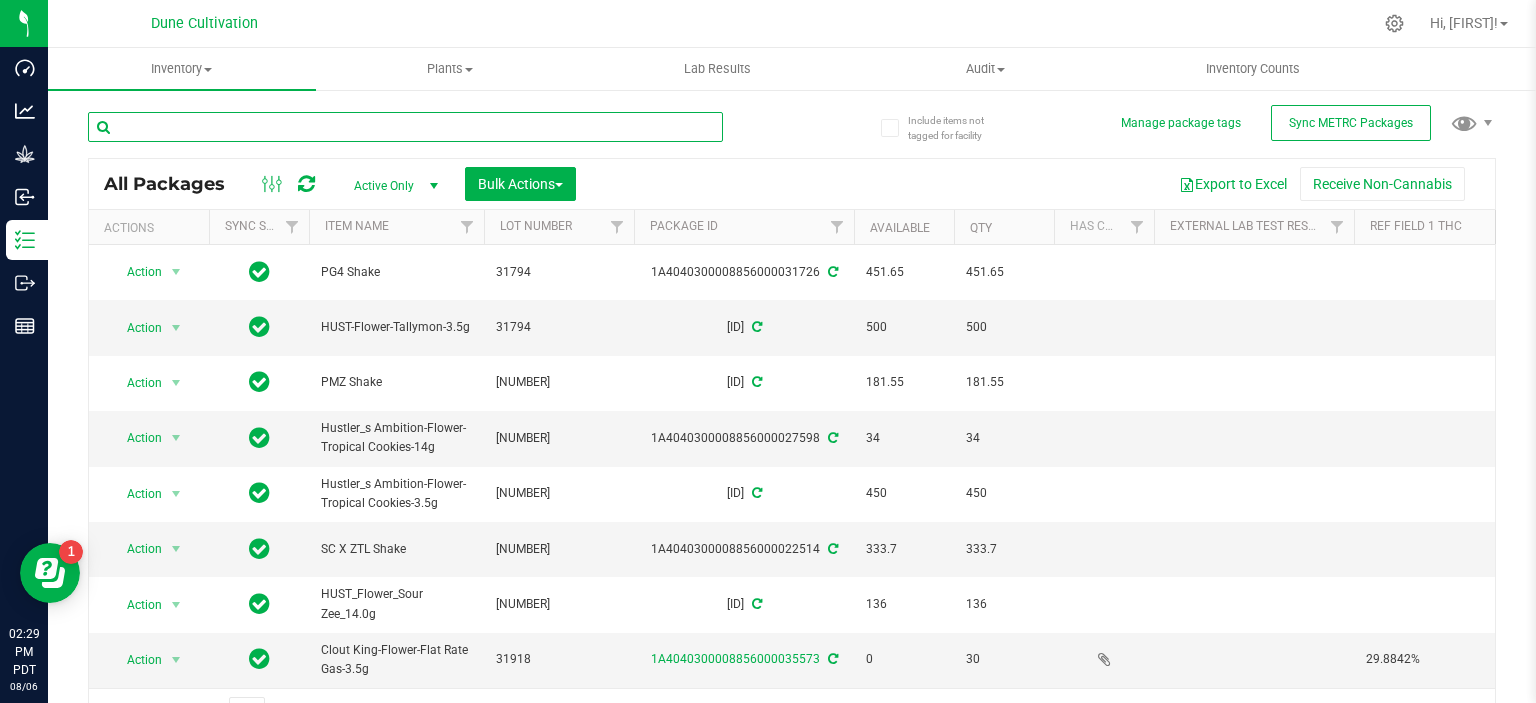 click at bounding box center (405, 127) 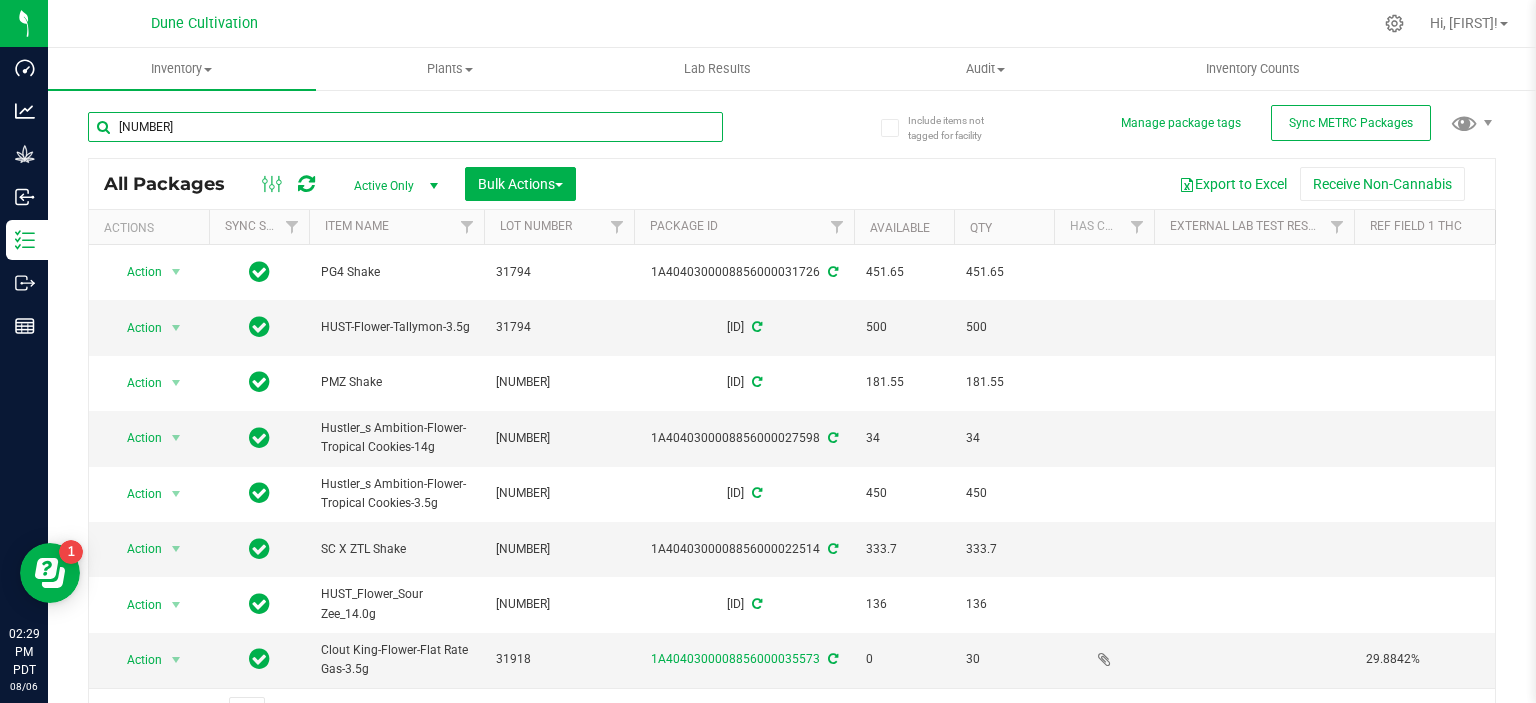 type on "[NUMBER]" 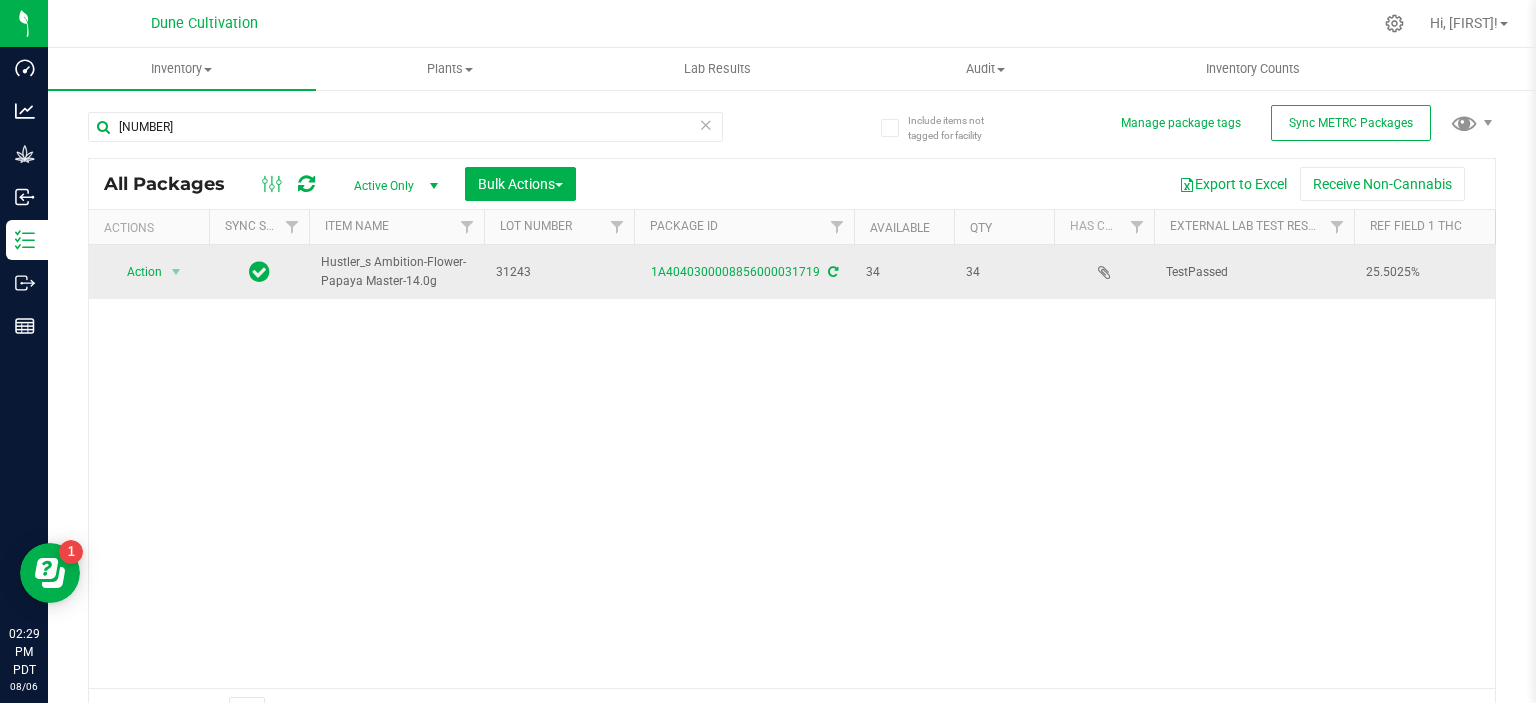 click at bounding box center (833, 272) 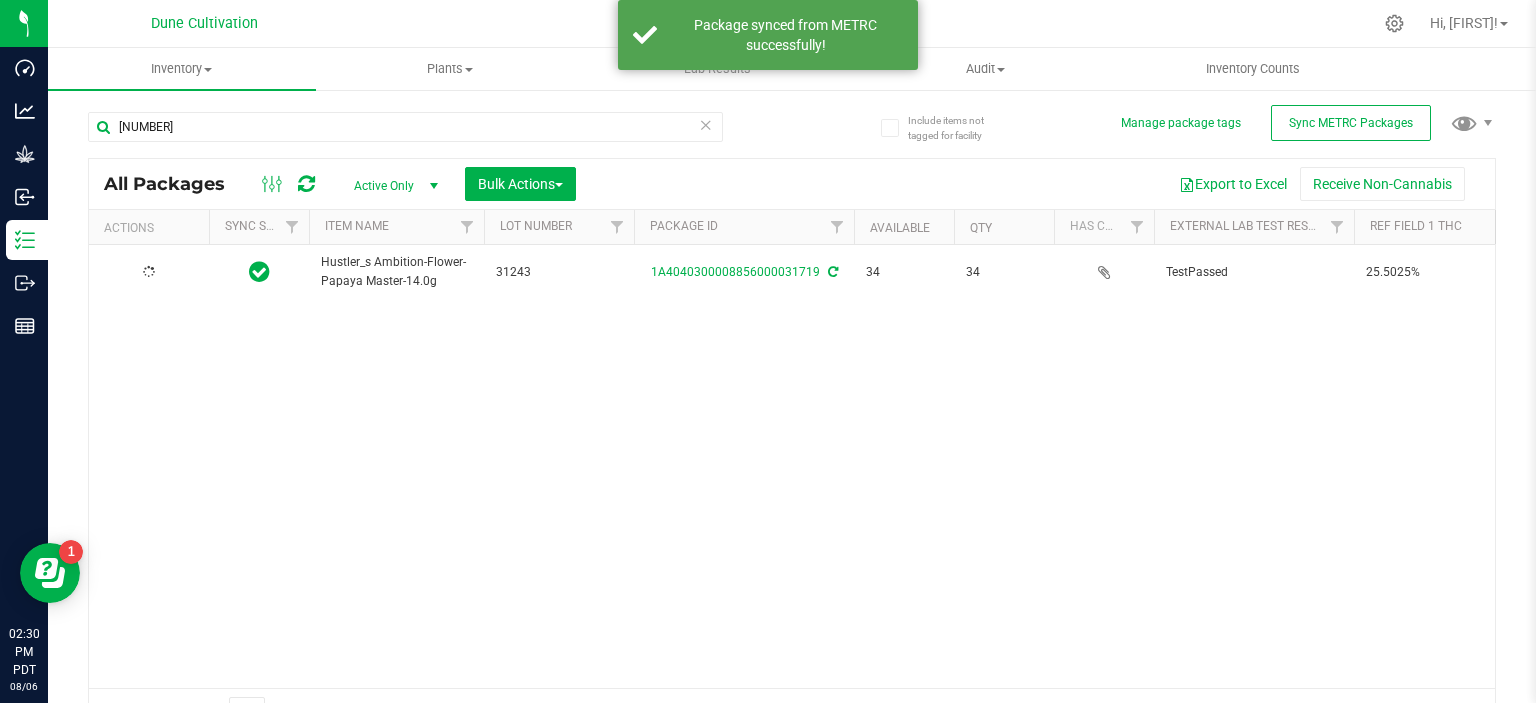 click at bounding box center [149, 272] 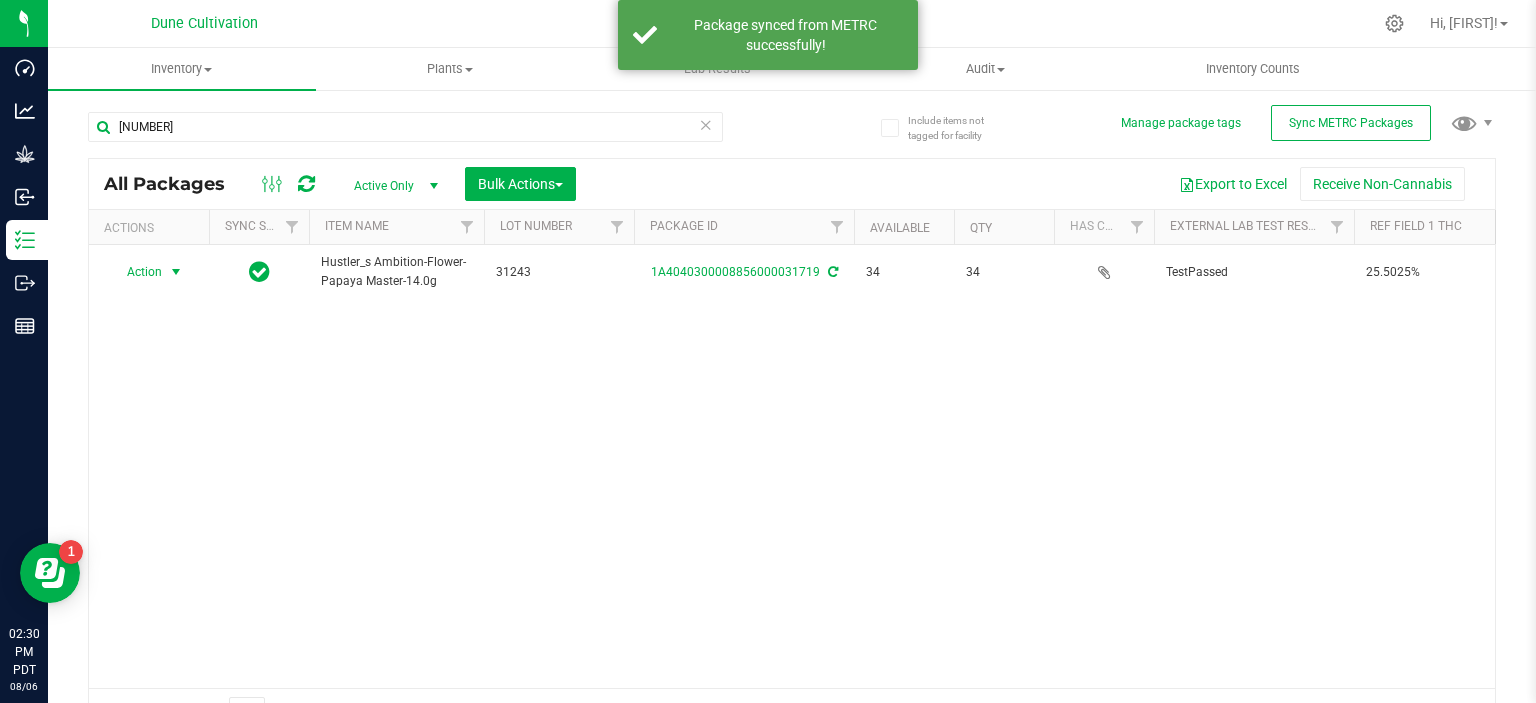 click at bounding box center (176, 272) 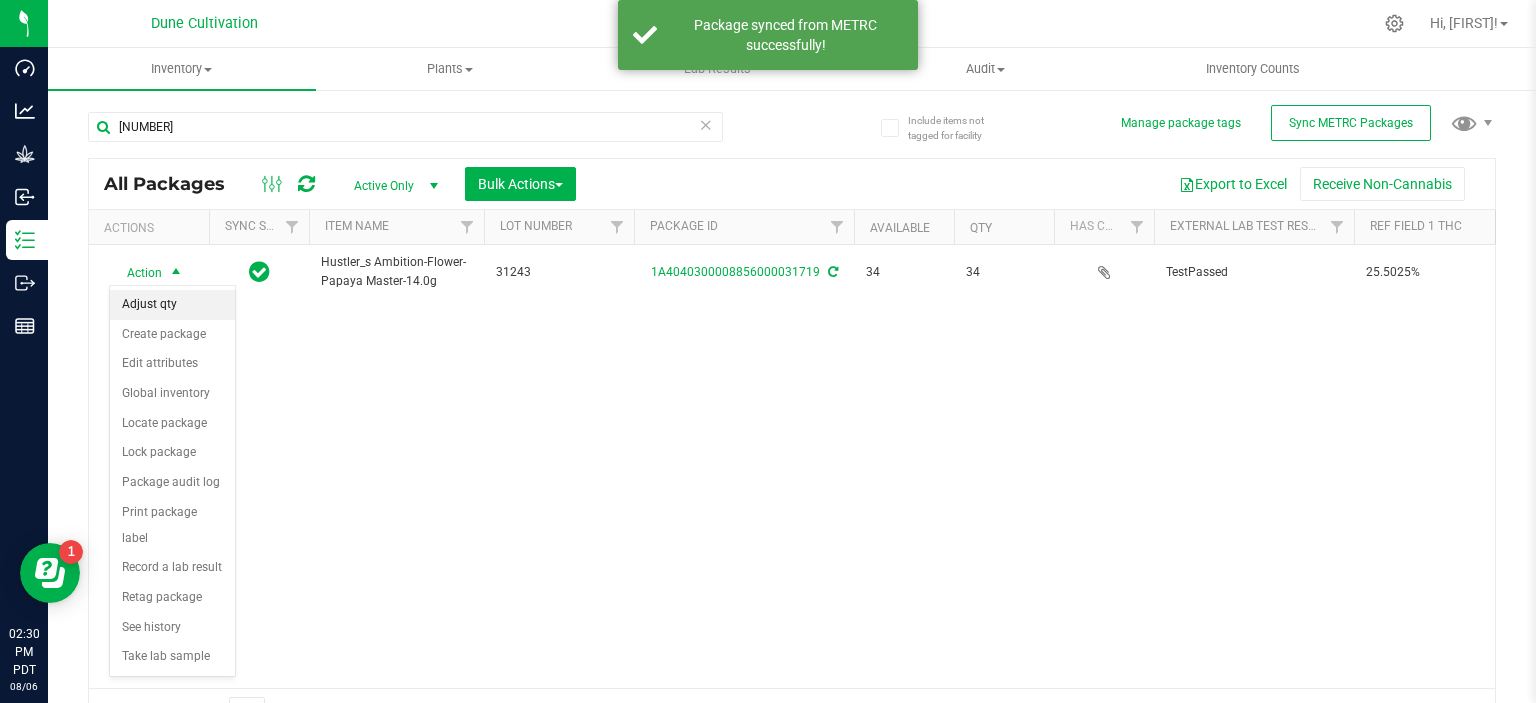click on "Adjust qty" at bounding box center (172, 305) 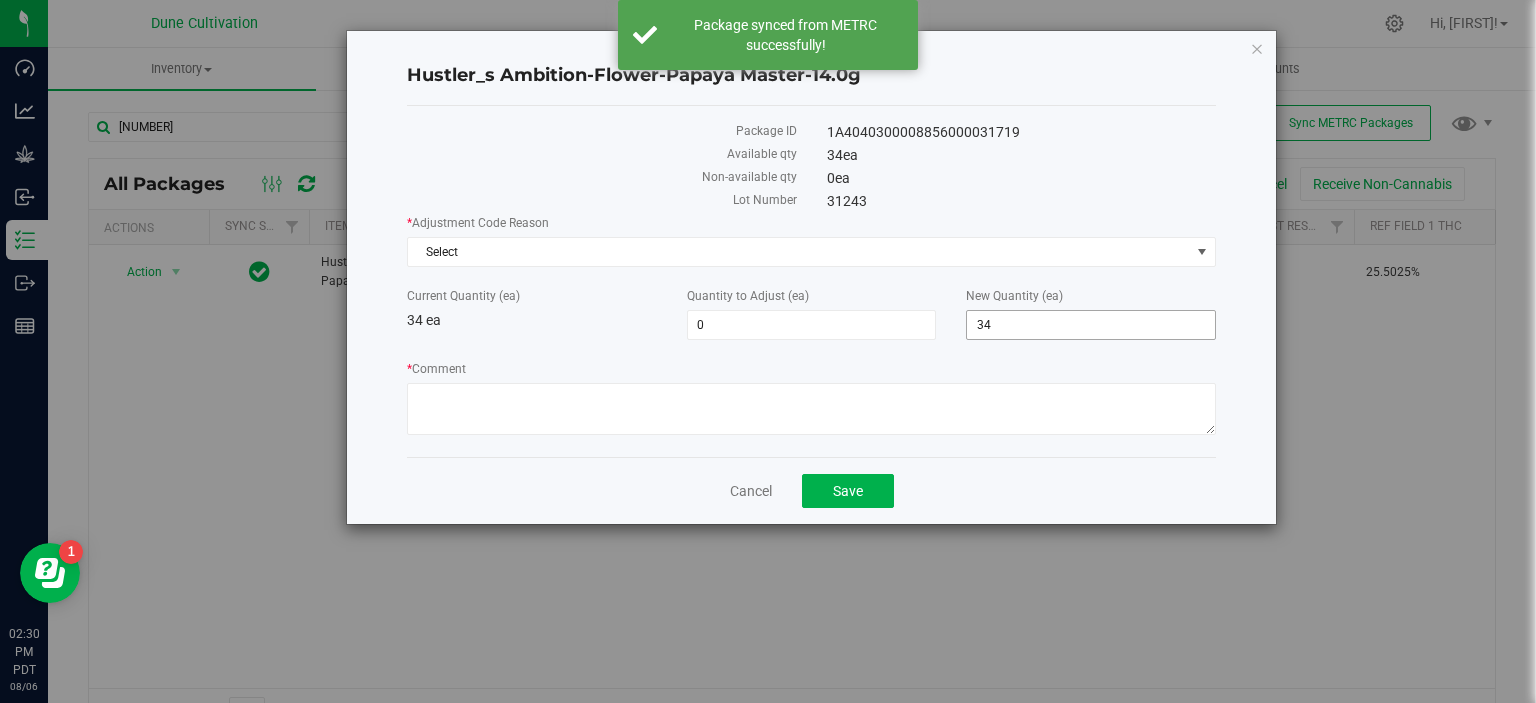 click on "34 34" at bounding box center [1091, 325] 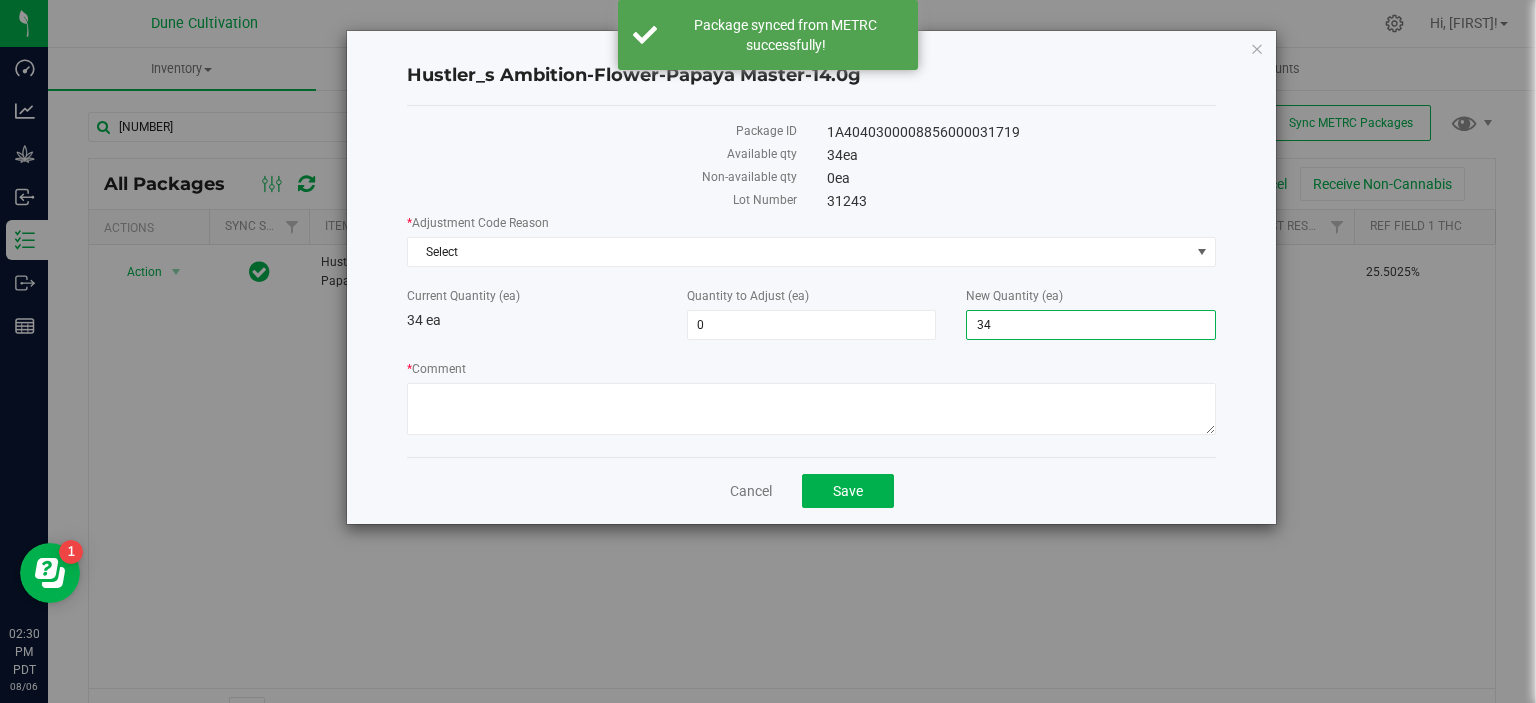 click on "34" at bounding box center [1091, 325] 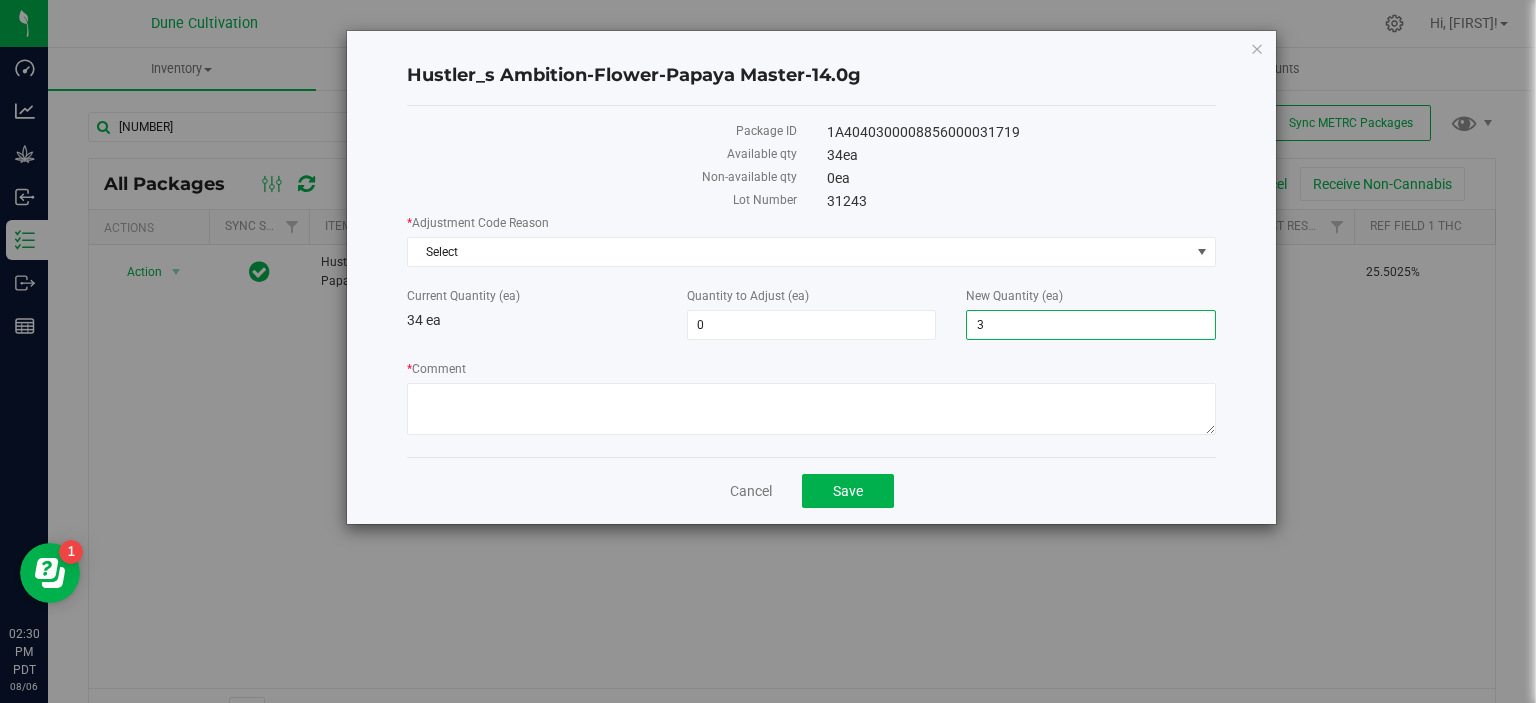 type on "35" 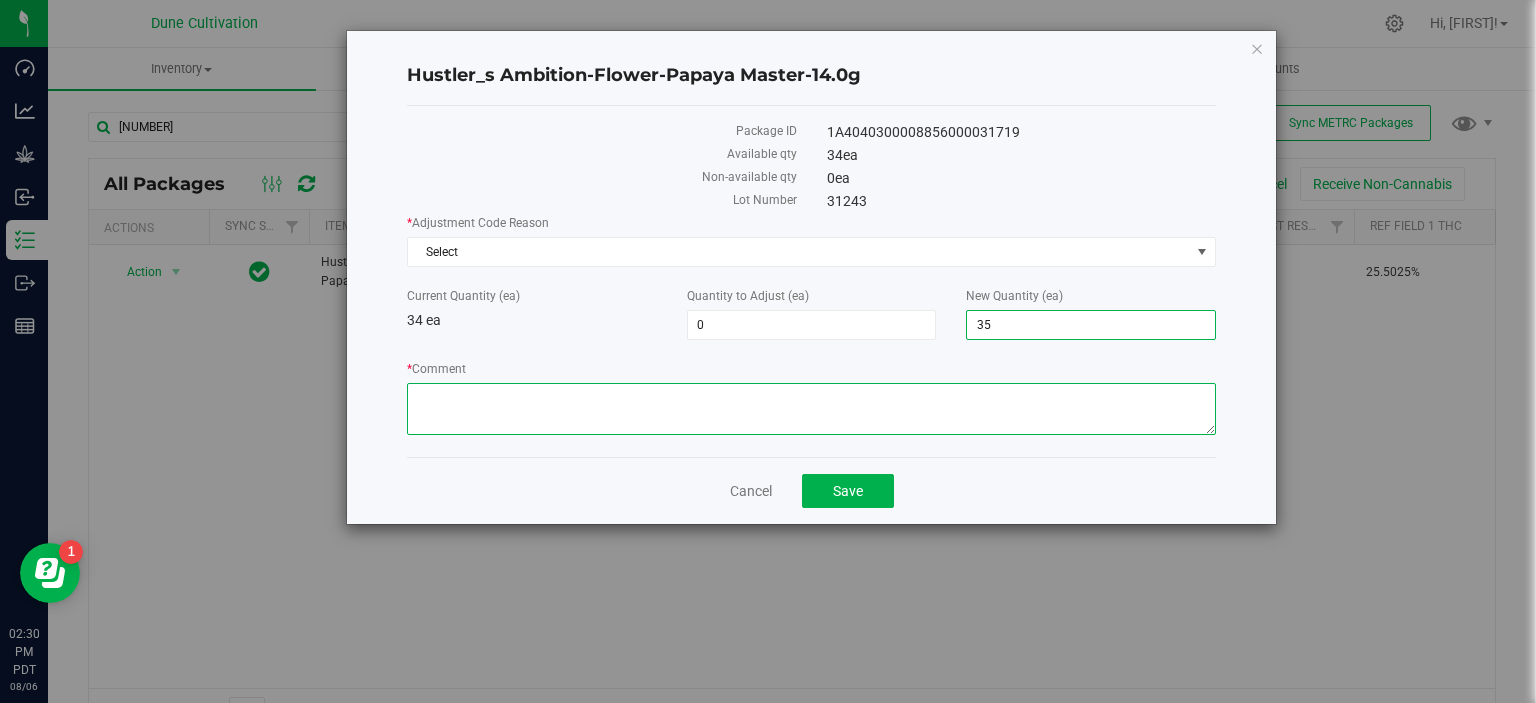 type on "1" 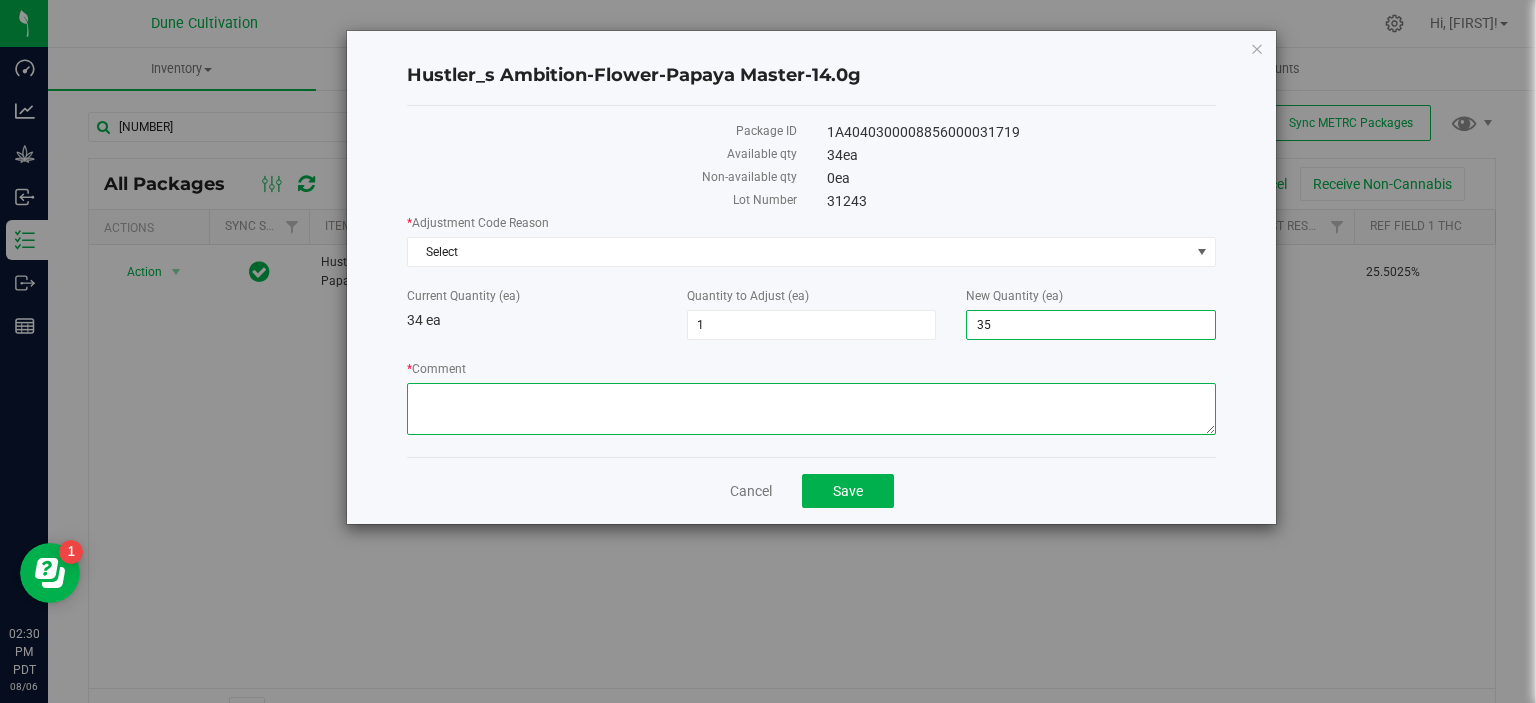 click on "*
Comment" at bounding box center (811, 409) 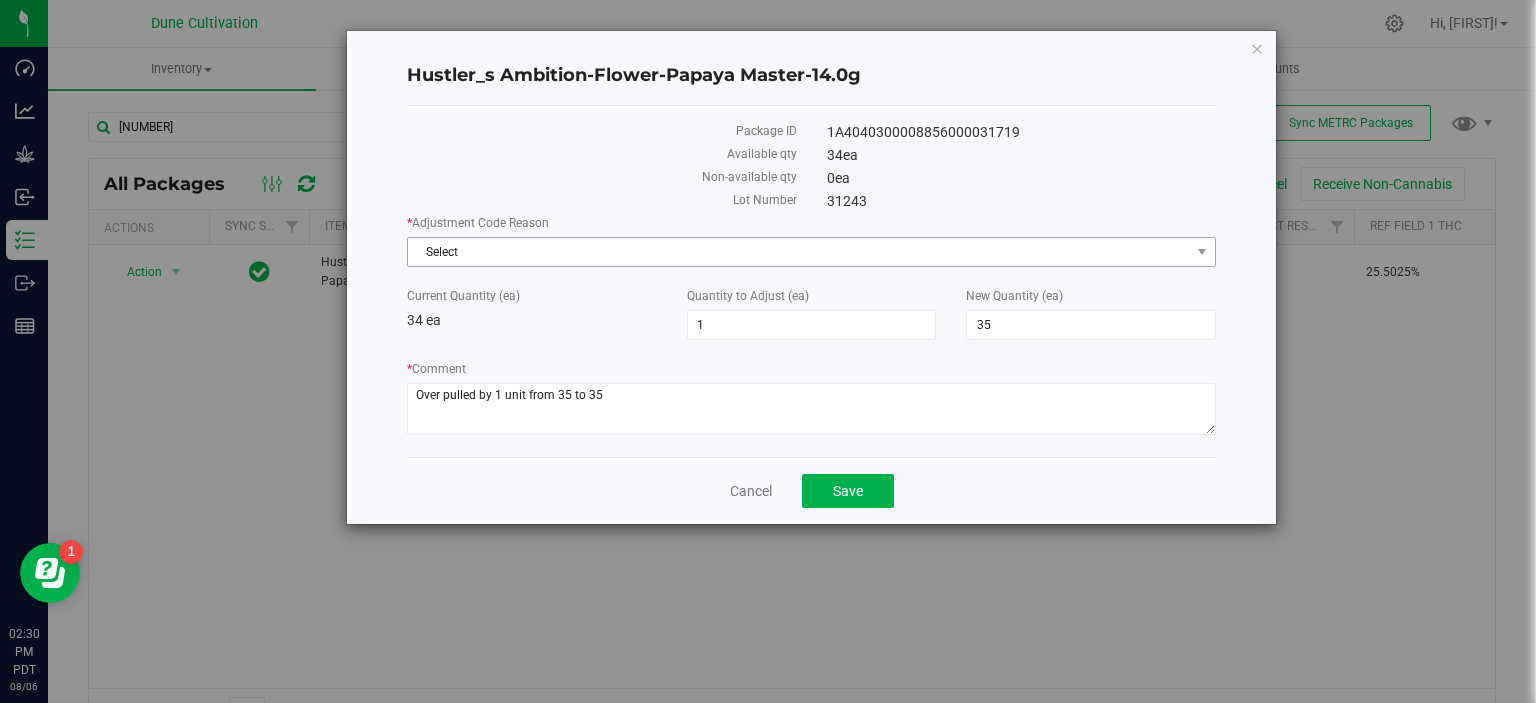 click on "Select" at bounding box center (799, 252) 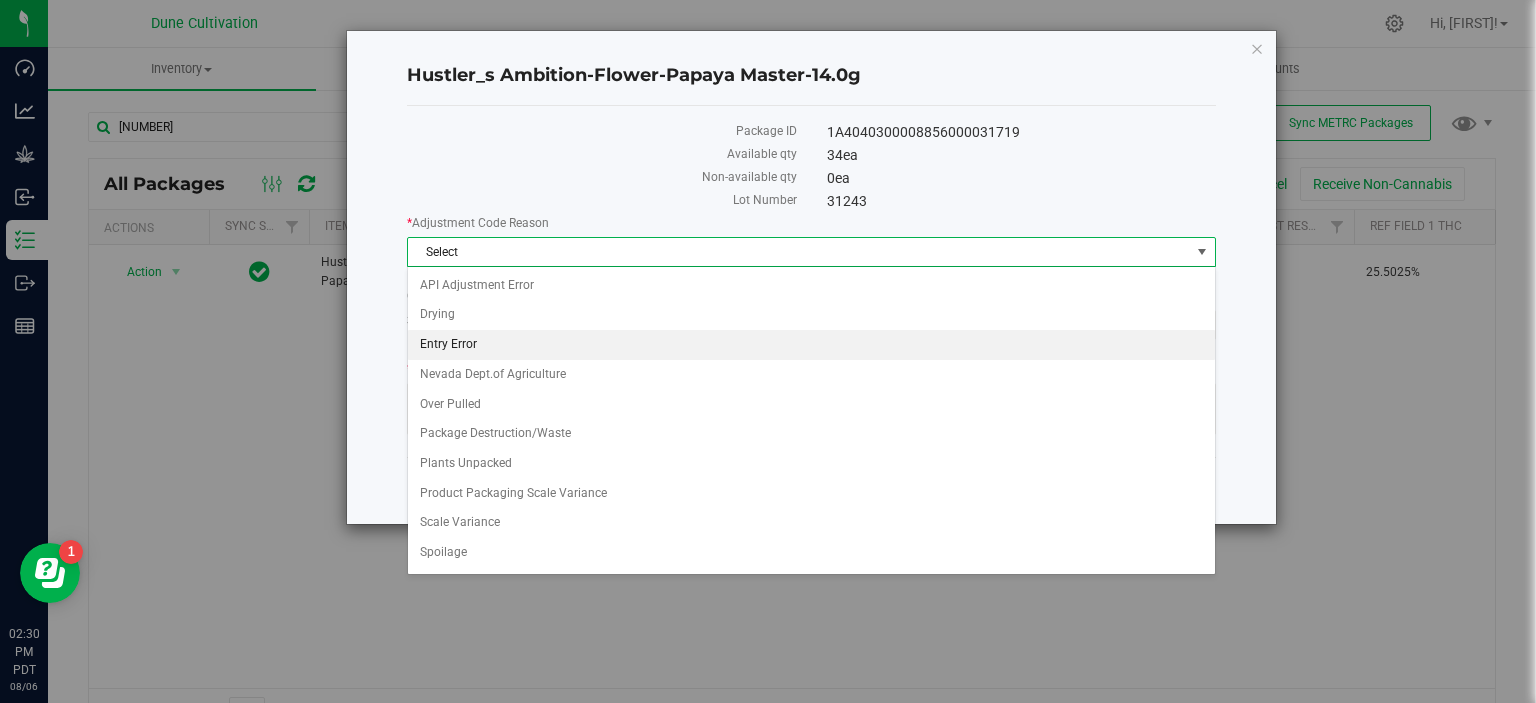scroll, scrollTop: 110, scrollLeft: 0, axis: vertical 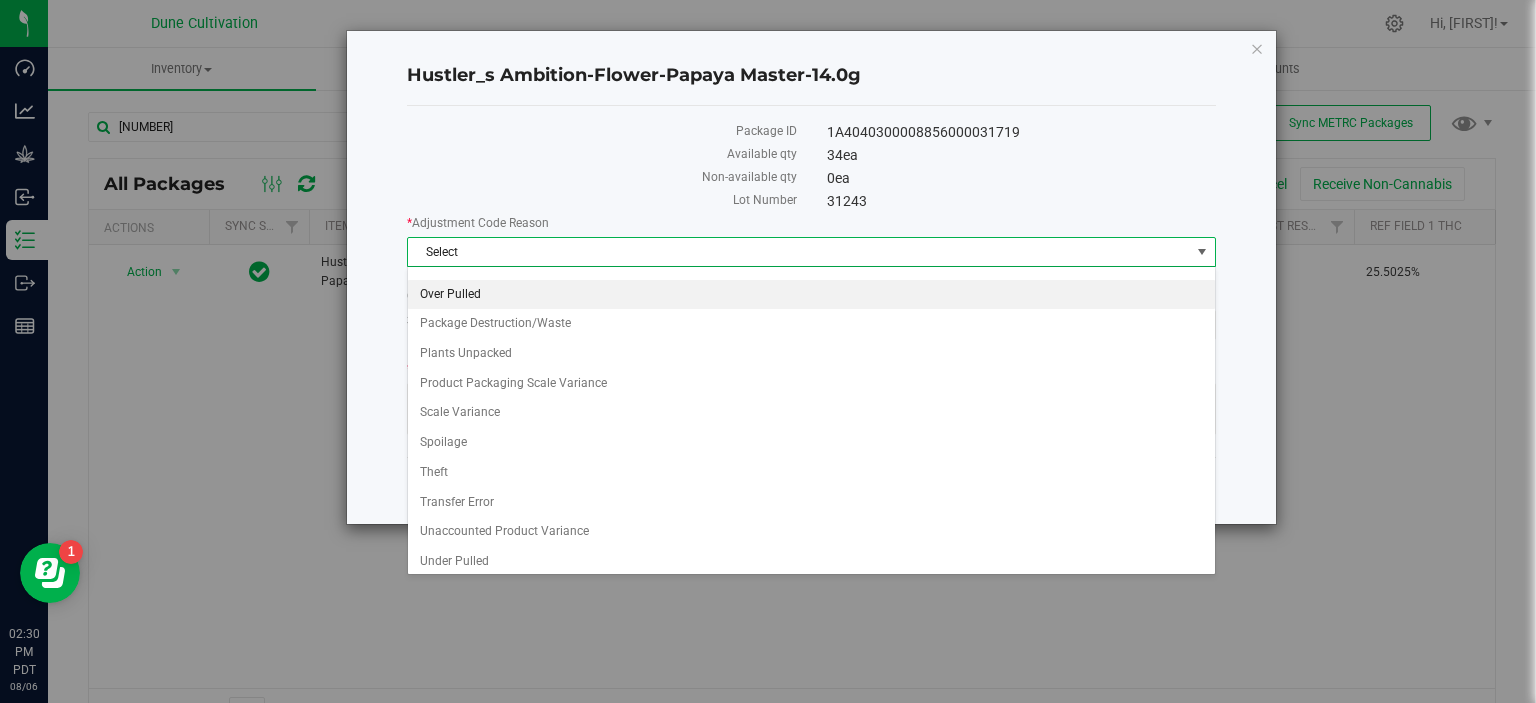 click on "Over Pulled" at bounding box center (811, 295) 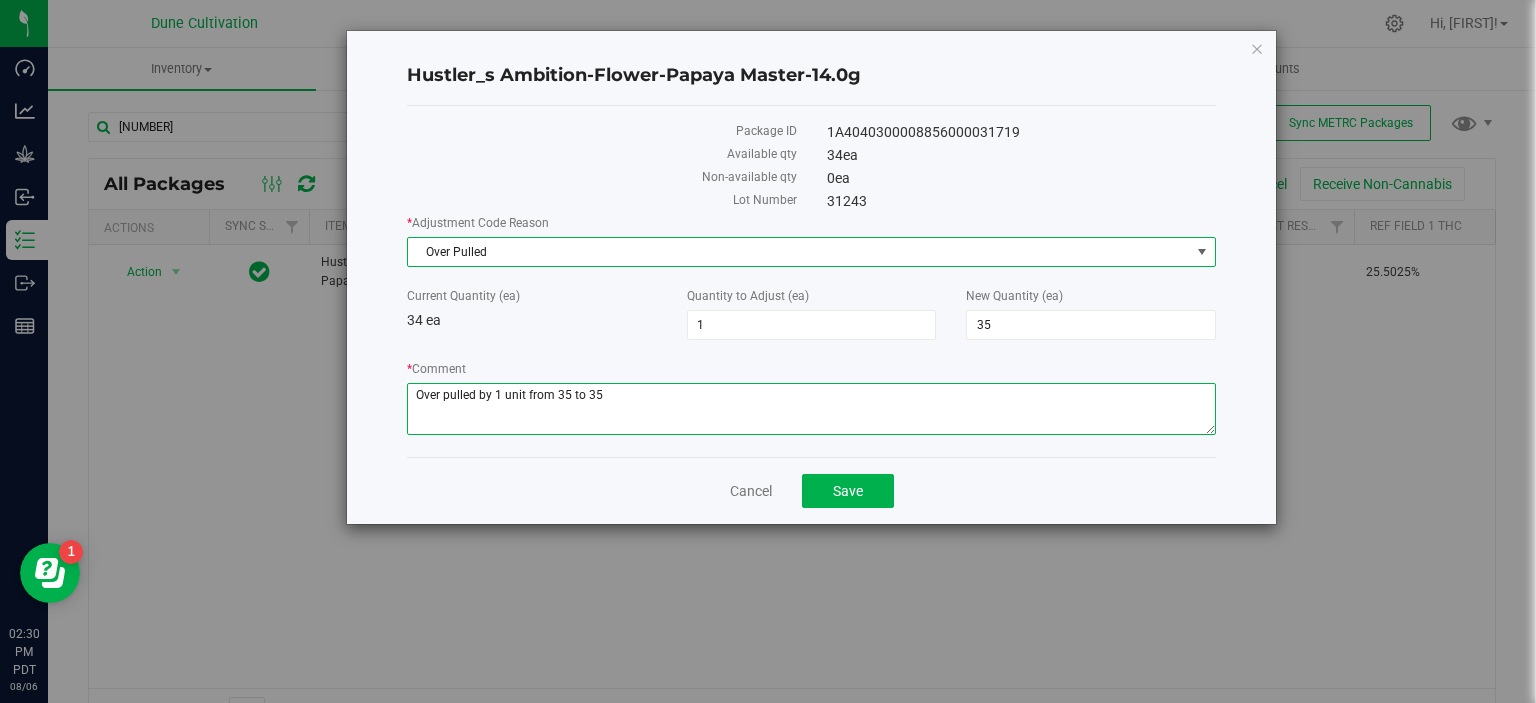 click on "*
Comment" at bounding box center (811, 409) 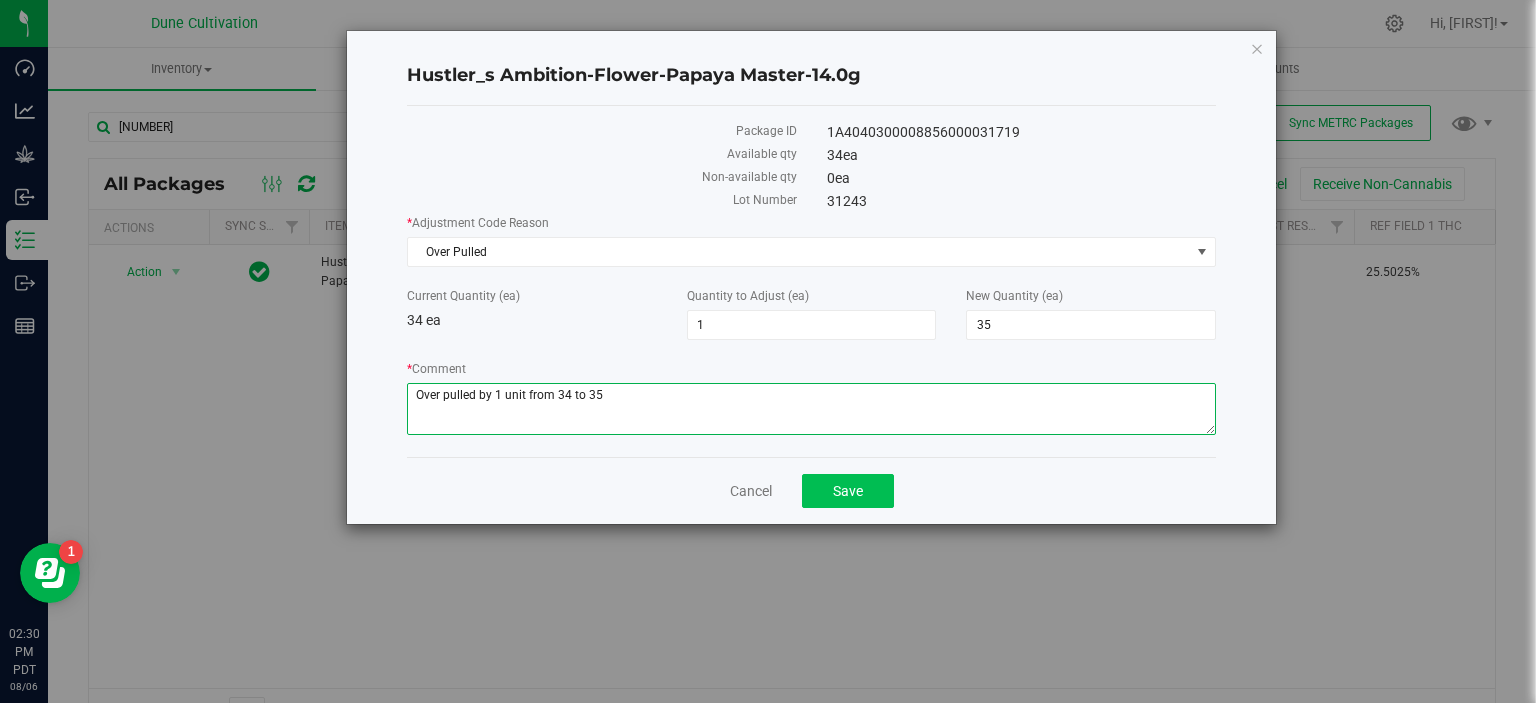type on "Over pulled by 1 unit from 34 to 35" 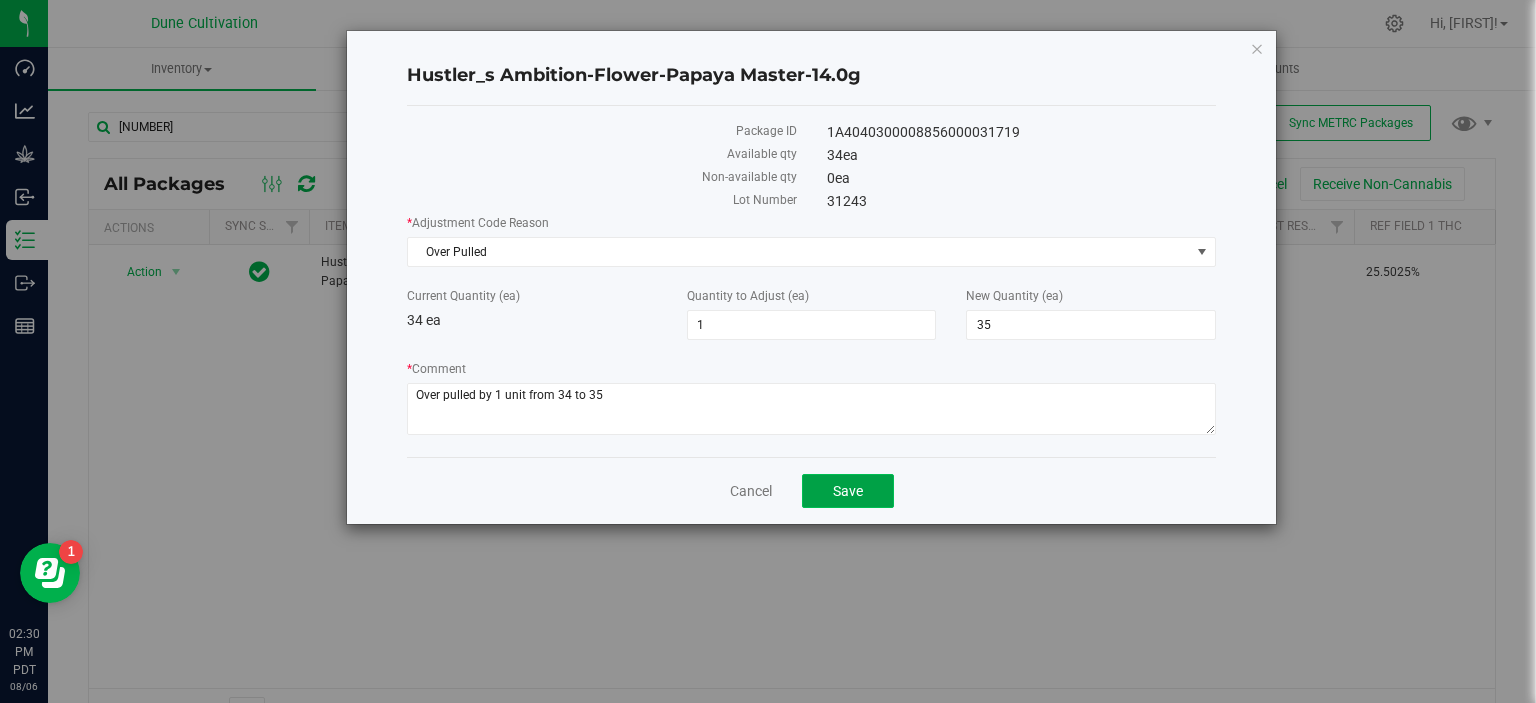 click on "Save" 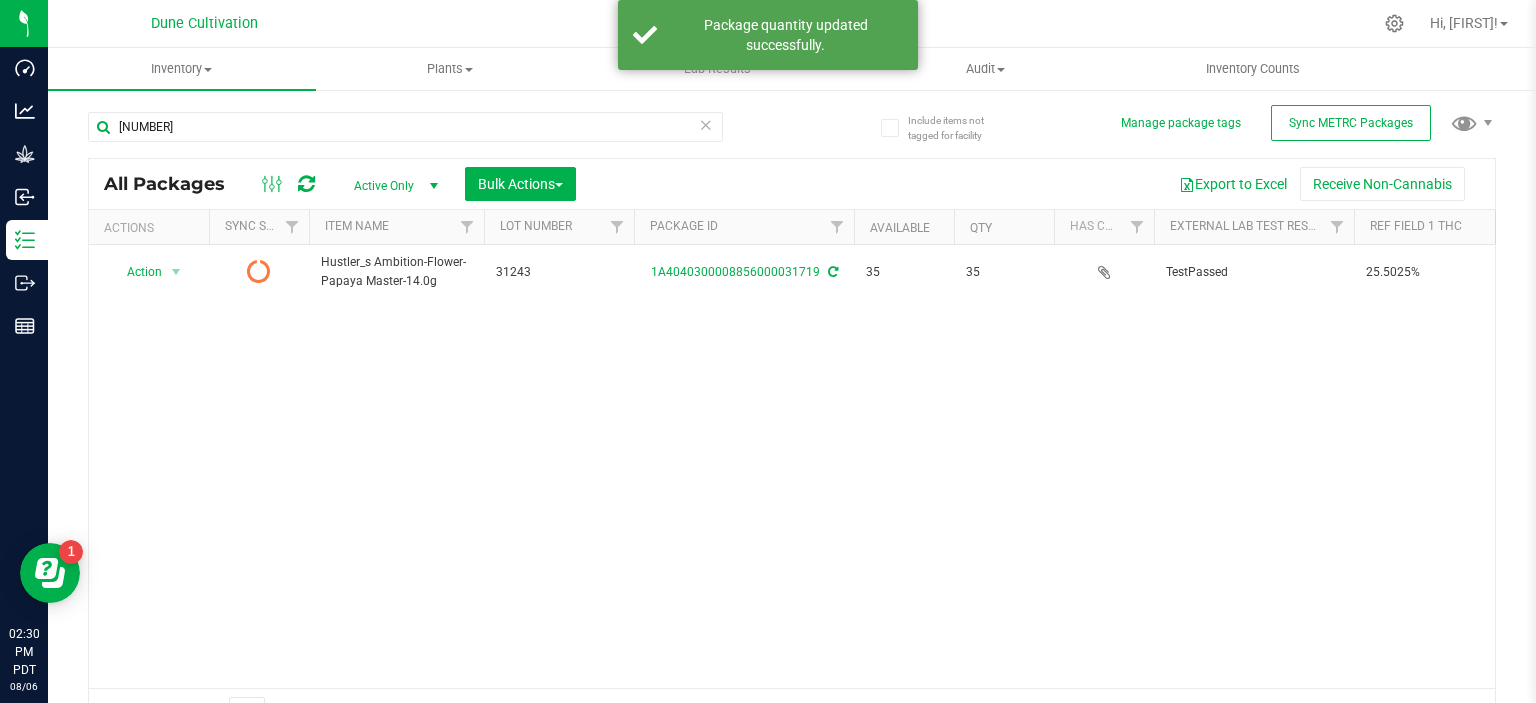 click at bounding box center (306, 184) 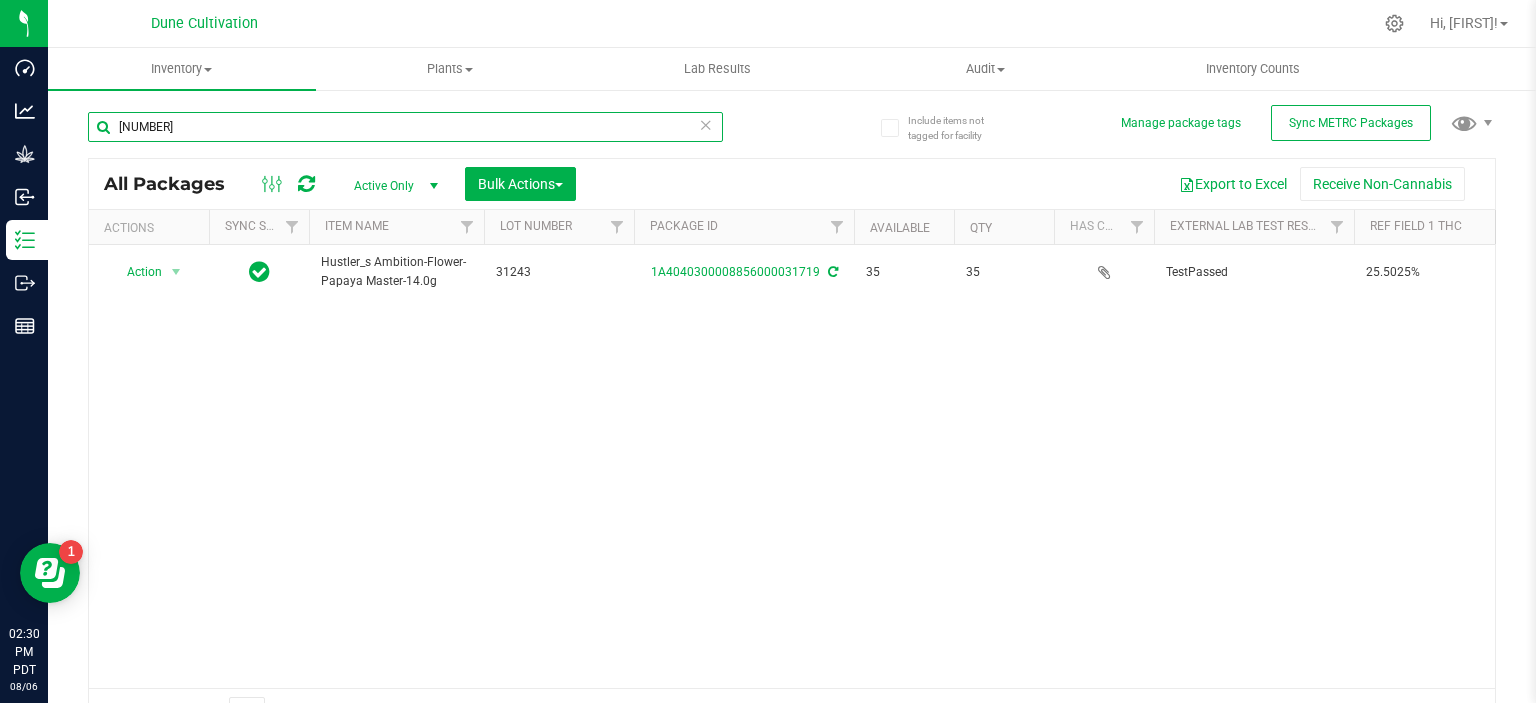 click on "[NUMBER]" at bounding box center (405, 127) 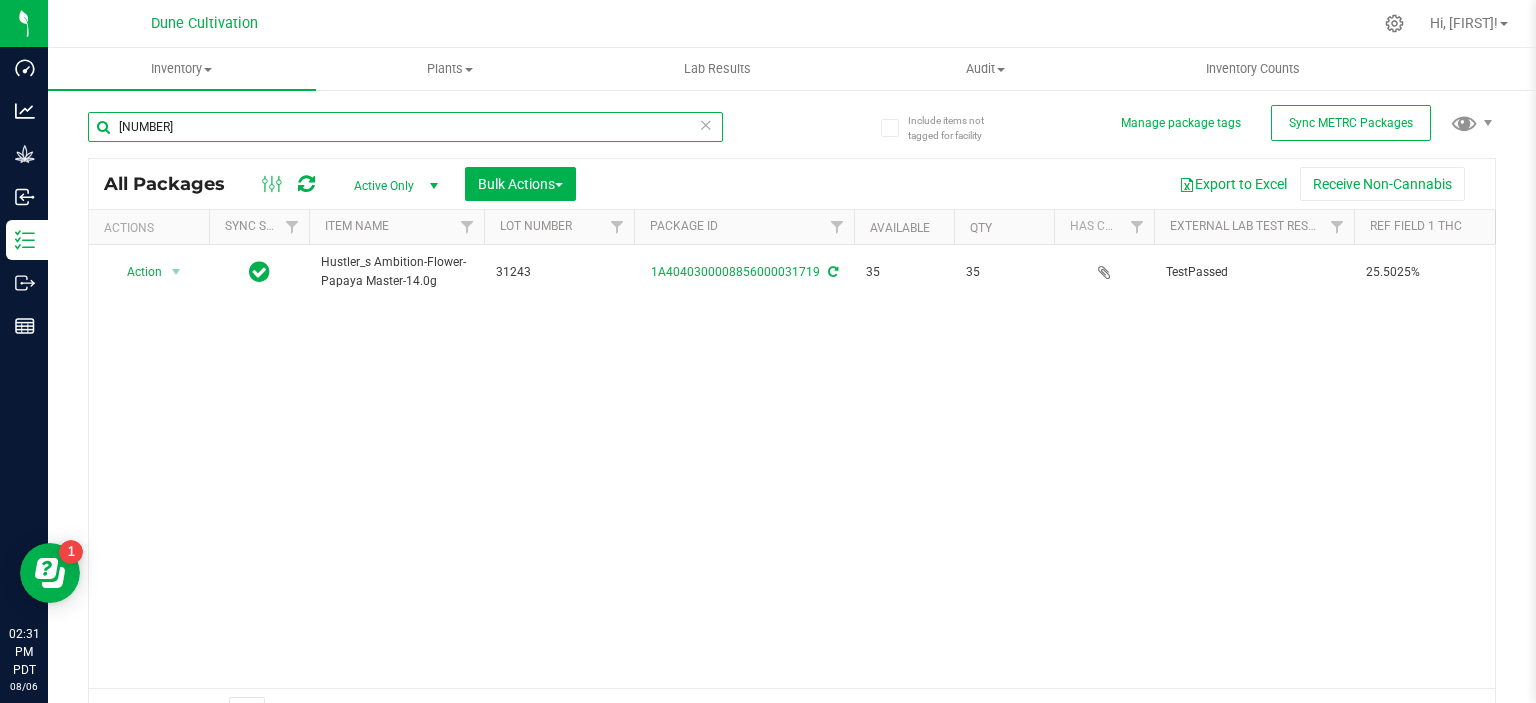 click on "[NUMBER]" at bounding box center (405, 127) 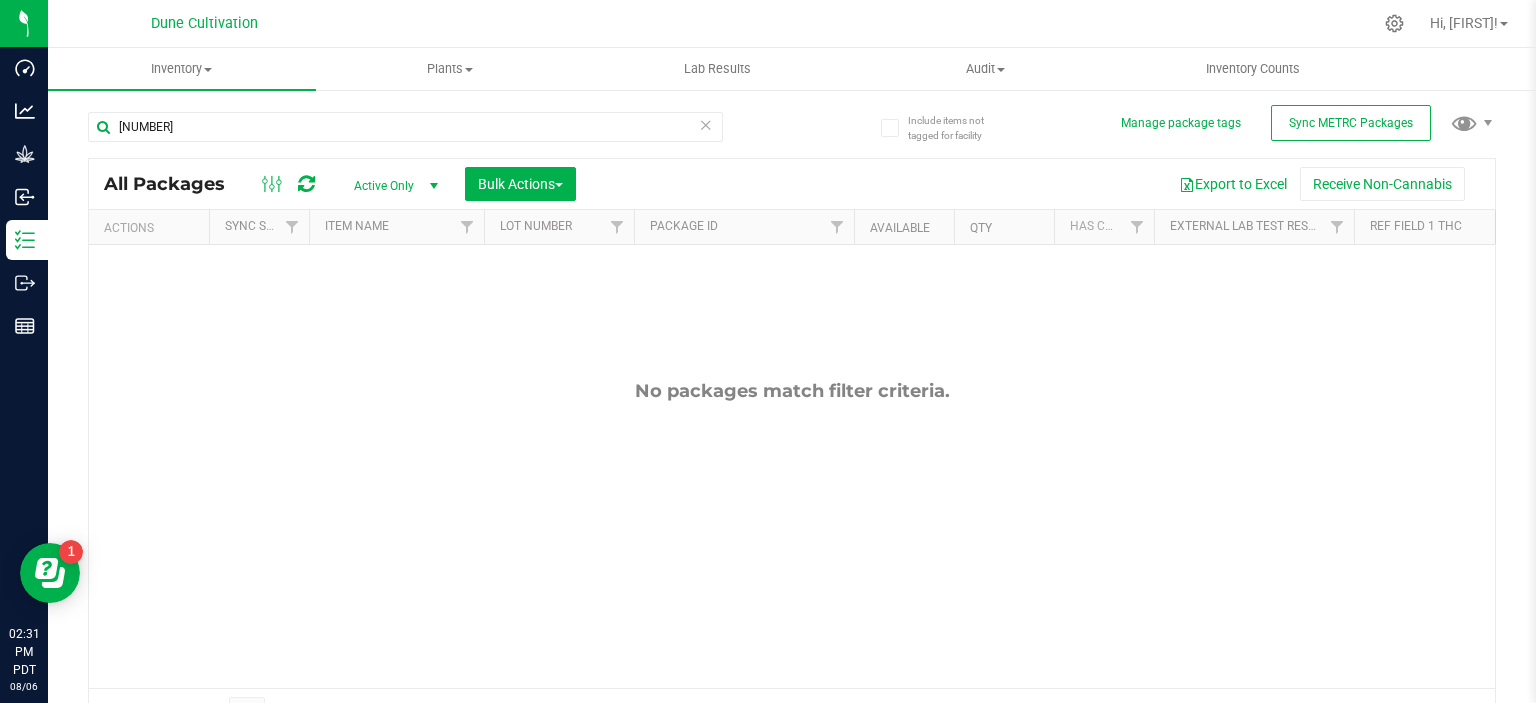 click on "Active Only" at bounding box center (392, 186) 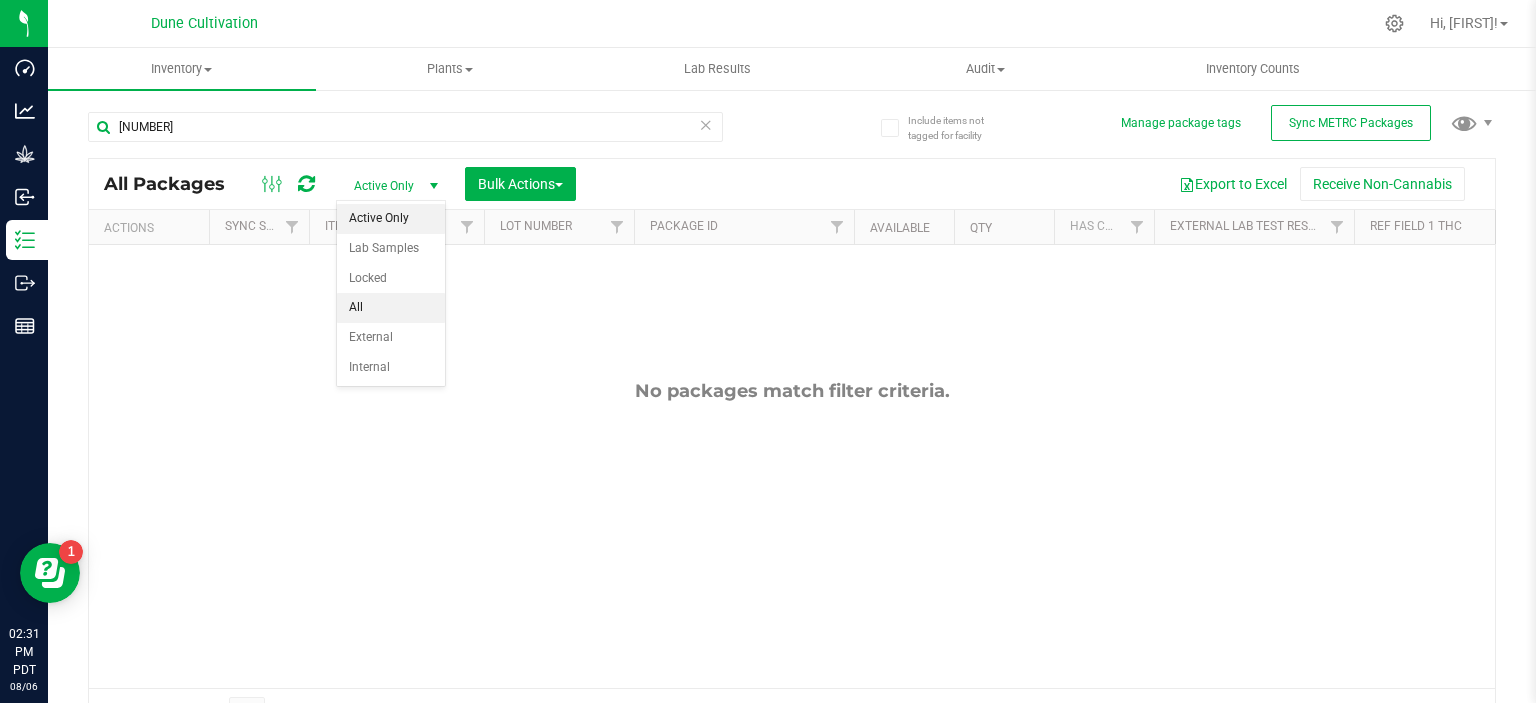 click on "All" at bounding box center [391, 308] 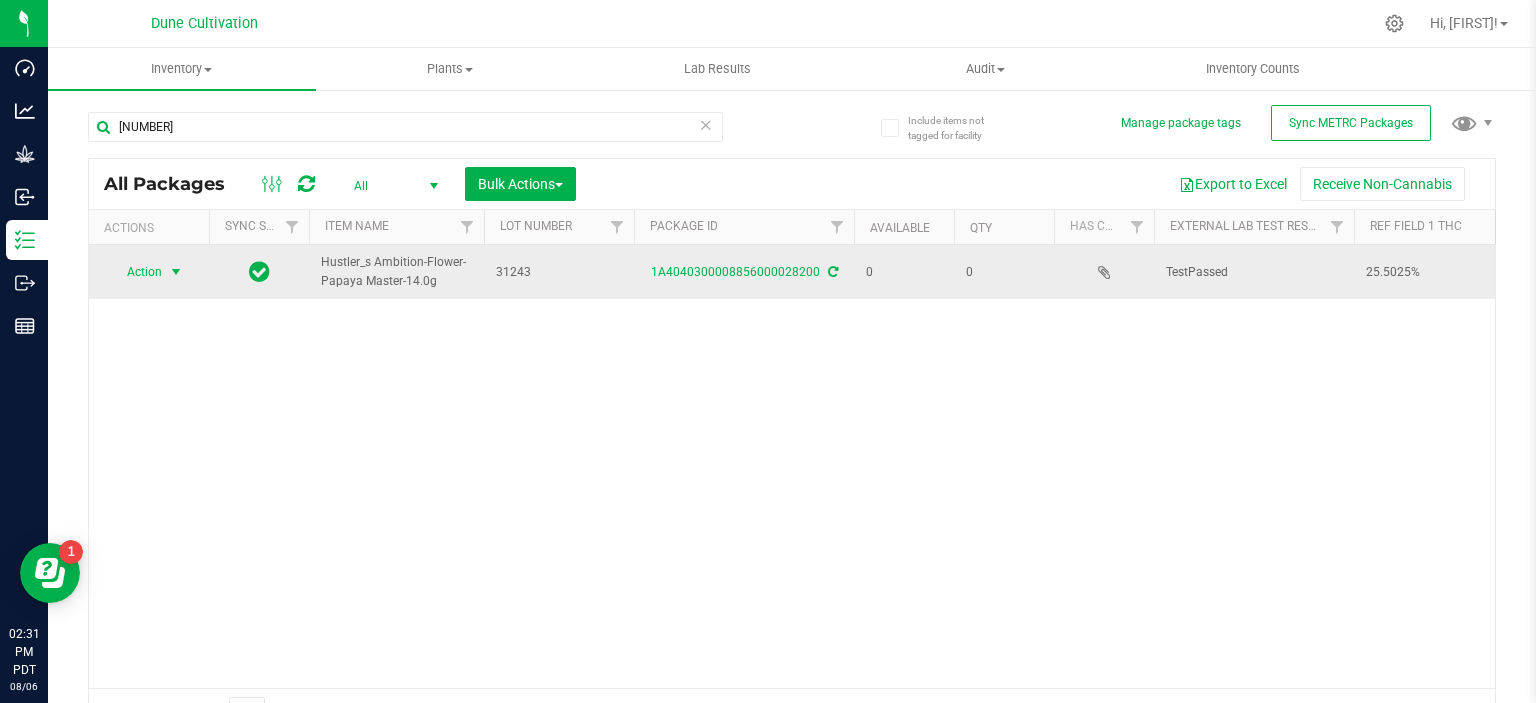 click at bounding box center [176, 272] 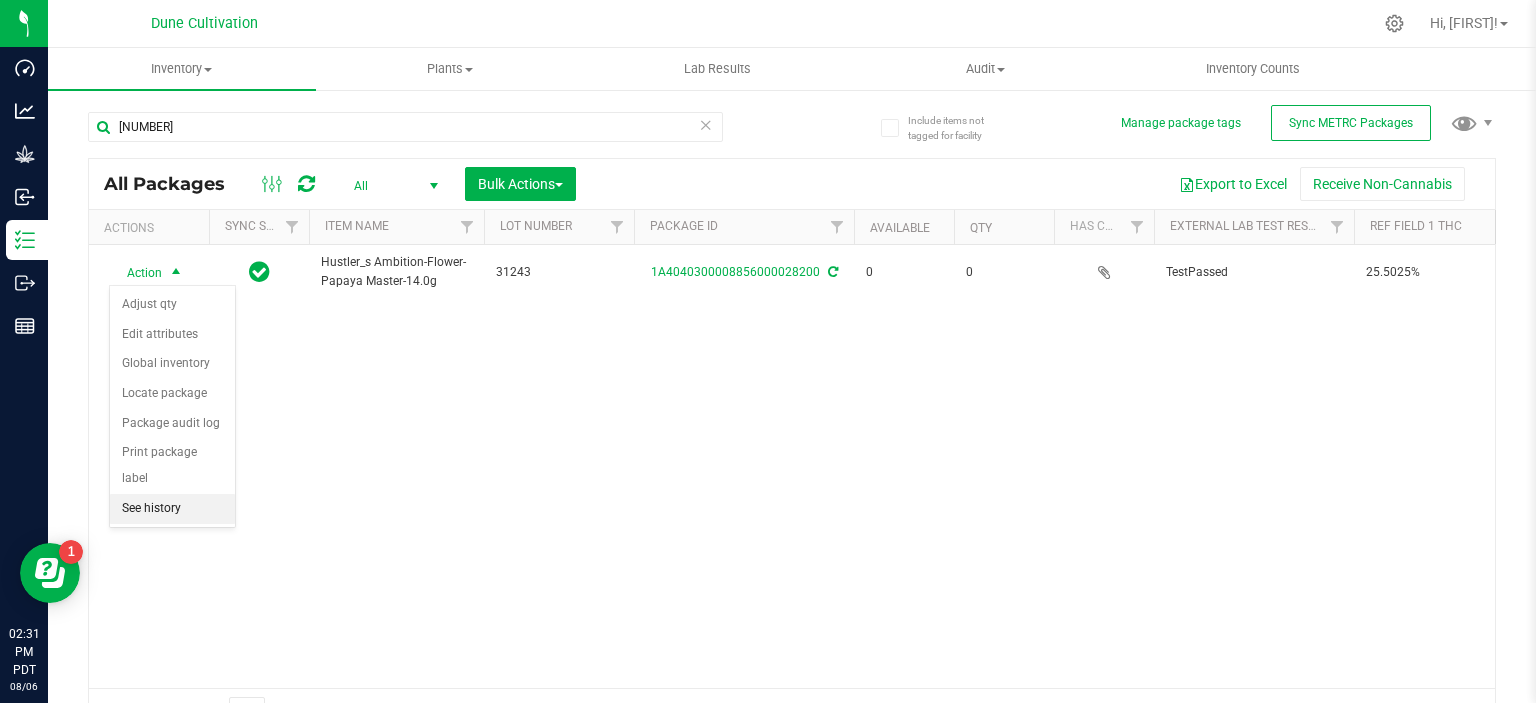 click on "See history" at bounding box center [172, 509] 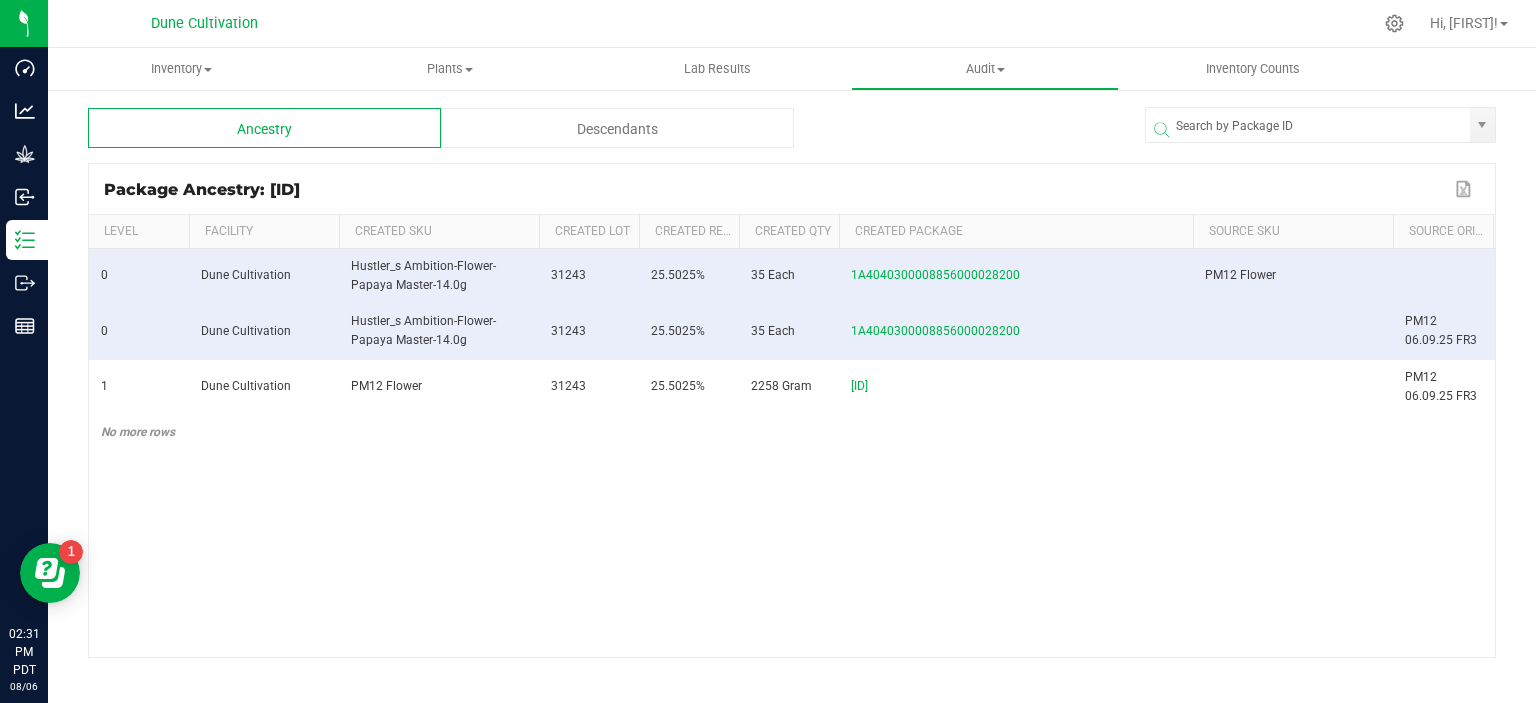 click on "Package Ancestry: 1A4040300008856000028200   Export to Excel  Level Facility Created SKU Created Lot Created Ref Field Created Qty Created Package Source SKU Source Origin Harvests Source Lot Source Ref Field Source Qty Source Package Created  0   Dune Cultivation   Hustler_s Ambition-Flower-Papaya Master-14.0g   31243   25.5025%   35 Each   1A4040300008856000028200   PM12 Flower      31243   25.5025%   490 Gram   1A4040300008856000031243   Jul 18, 2025 8:12 AM PDT   0   Dune Cultivation   Hustler_s Ambition-Flower-Papaya Master-14.0g   31243   25.5025%   35 Each   1A4040300008856000028200      PM12 06.09.25 FR3         0 Gram   PM12 06.09.25 FR3   Jul 18, 2025 8:12 AM PDT   1   Dune Cultivation   PM12 Flower   31243   25.5025%   2258 Gram   1A4040300008856000031243      PM12 06.09.25 FR3         0 Gram   PM12 06.09.25 FR3   Jul 10, 2025 5:00 AM PDT   No more rows" at bounding box center [792, 410] 